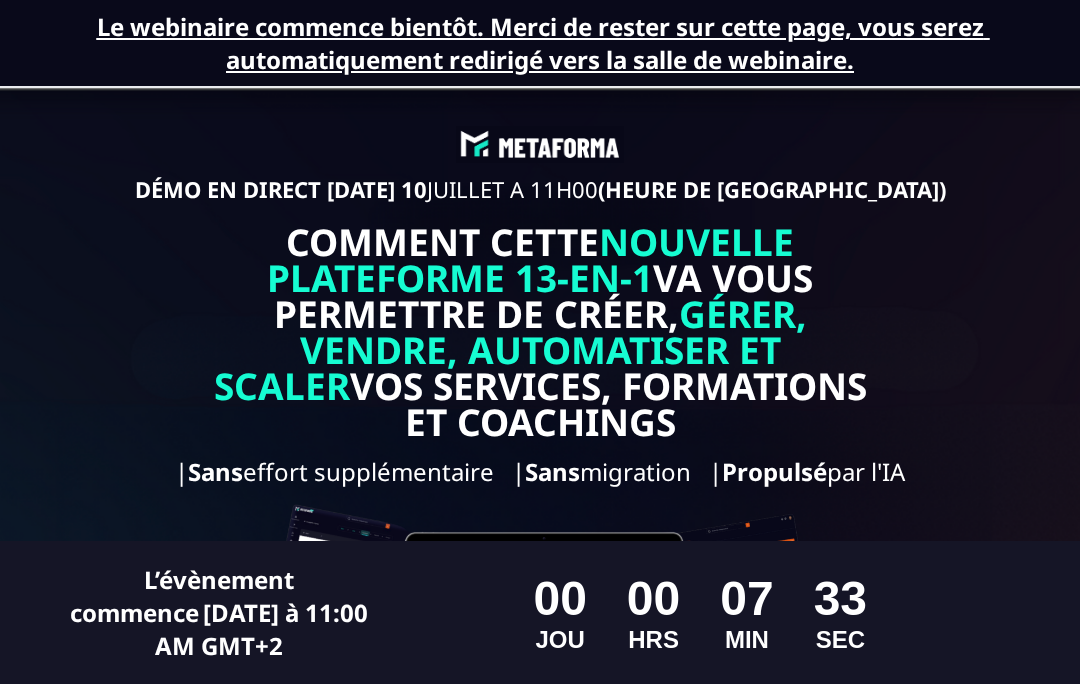 scroll, scrollTop: 0, scrollLeft: 0, axis: both 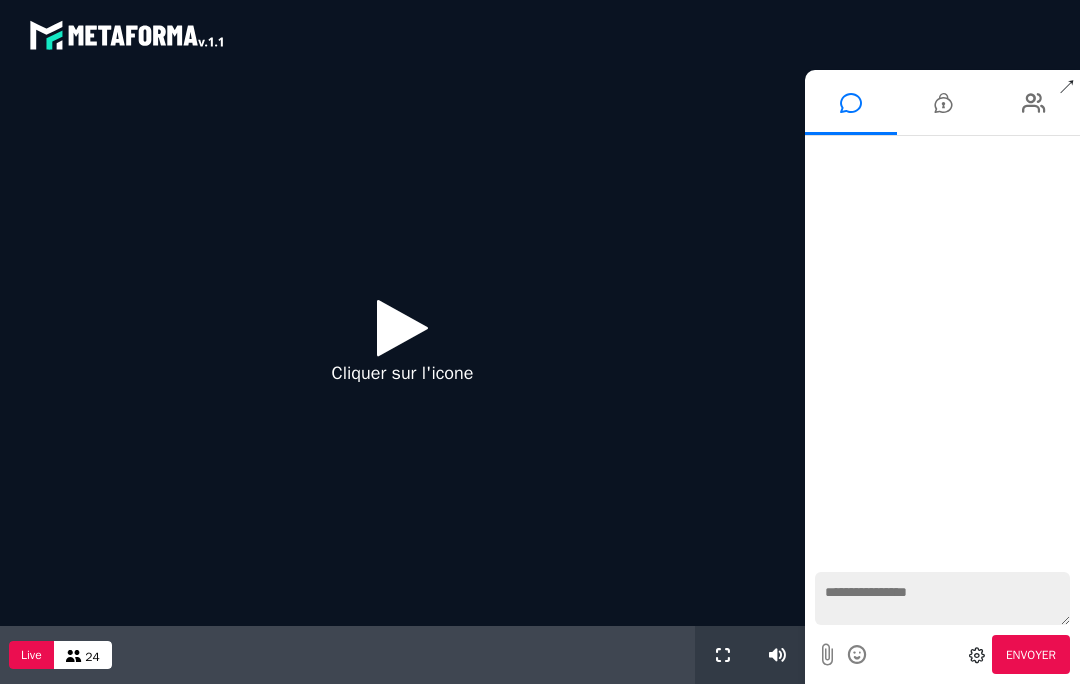 click at bounding box center (402, 327) 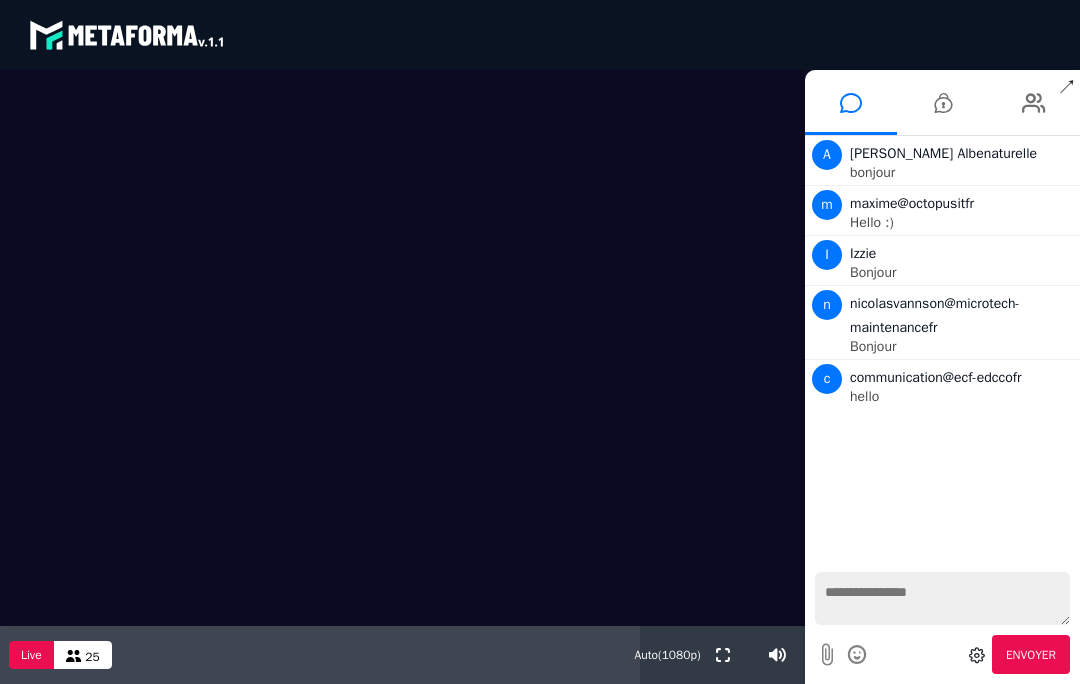 click at bounding box center (723, 655) 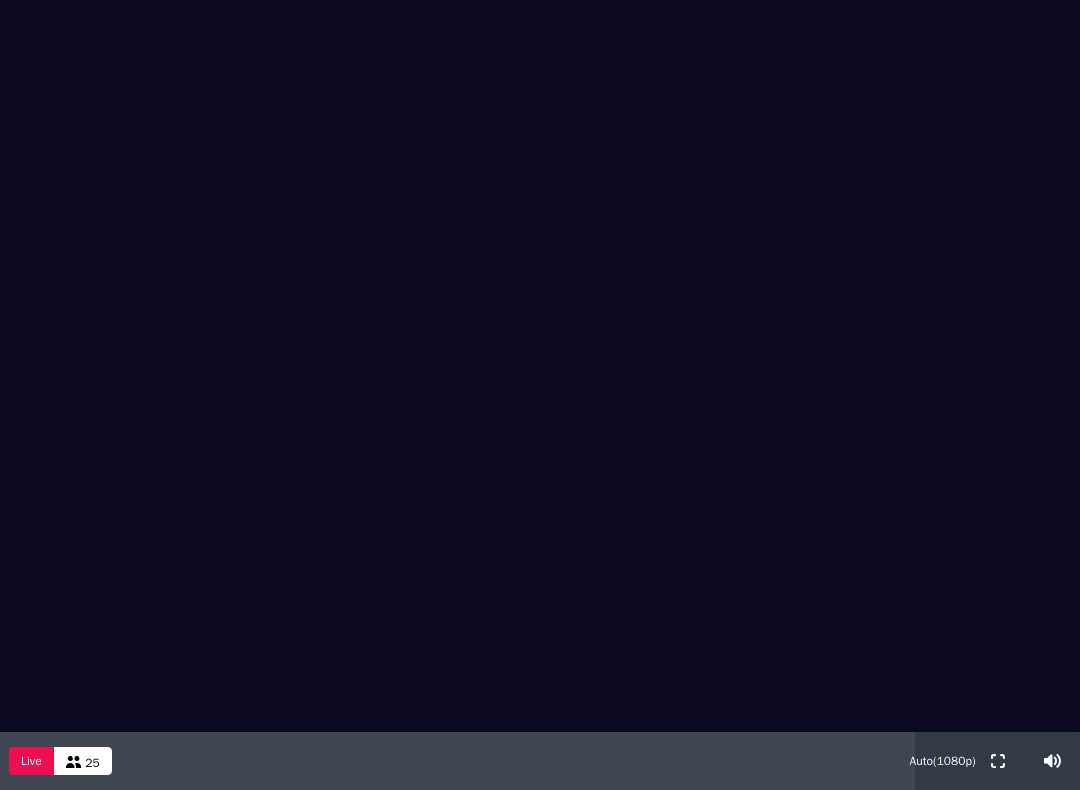 click at bounding box center (540, 366) 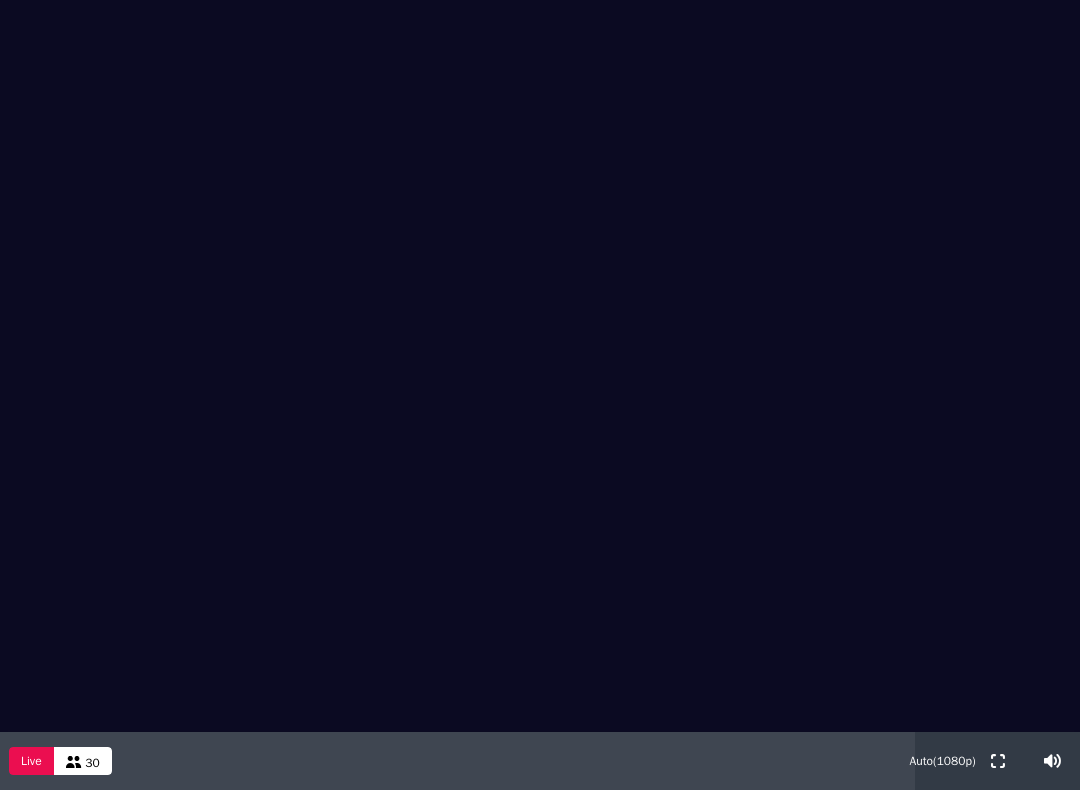 click at bounding box center (540, 366) 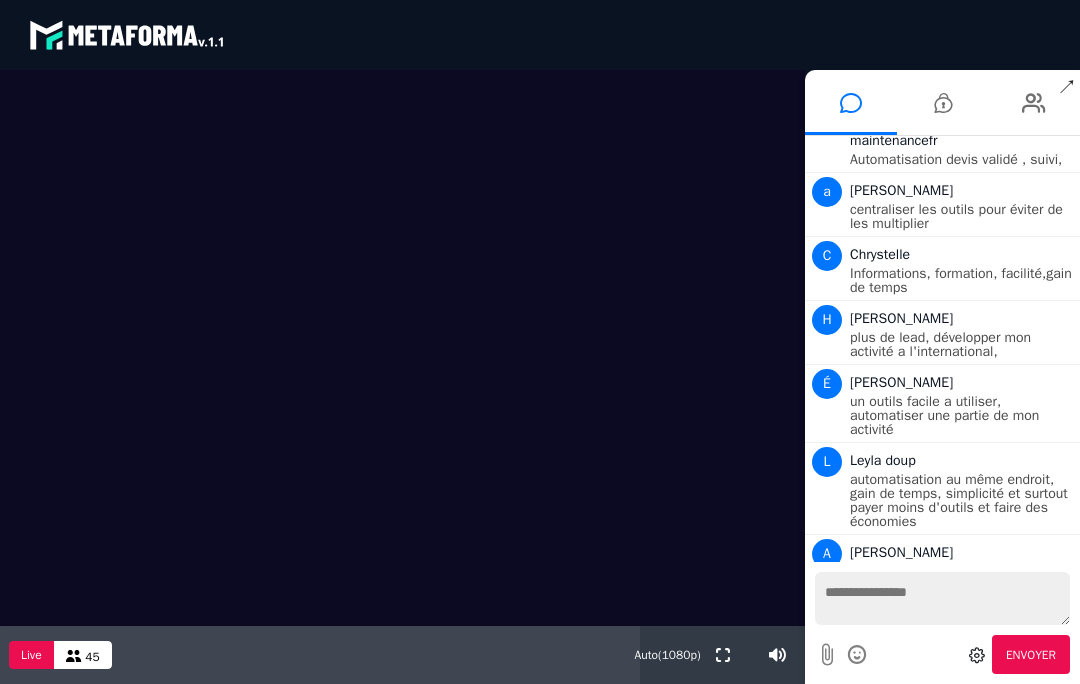 scroll, scrollTop: 3647, scrollLeft: 0, axis: vertical 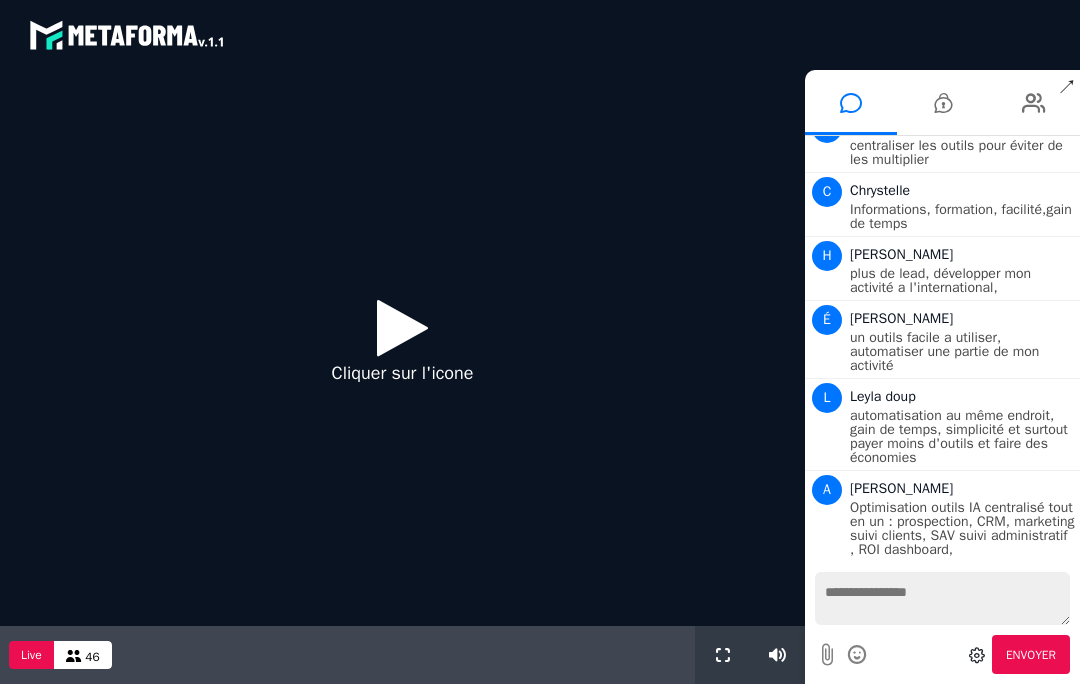 click at bounding box center [402, 327] 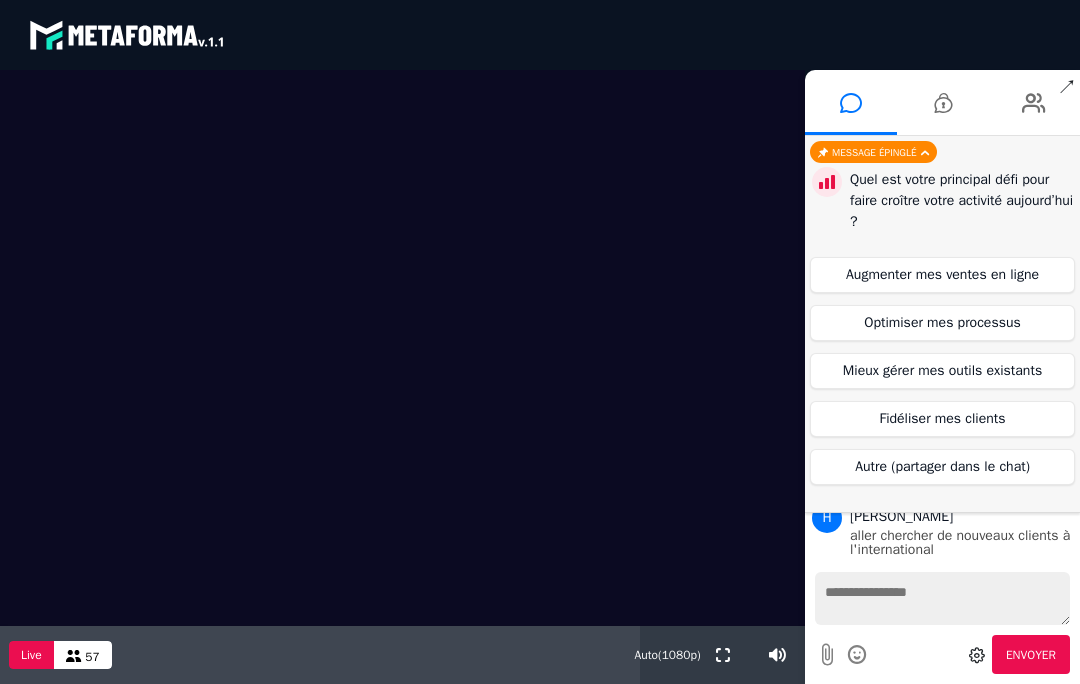 scroll, scrollTop: 2941, scrollLeft: 0, axis: vertical 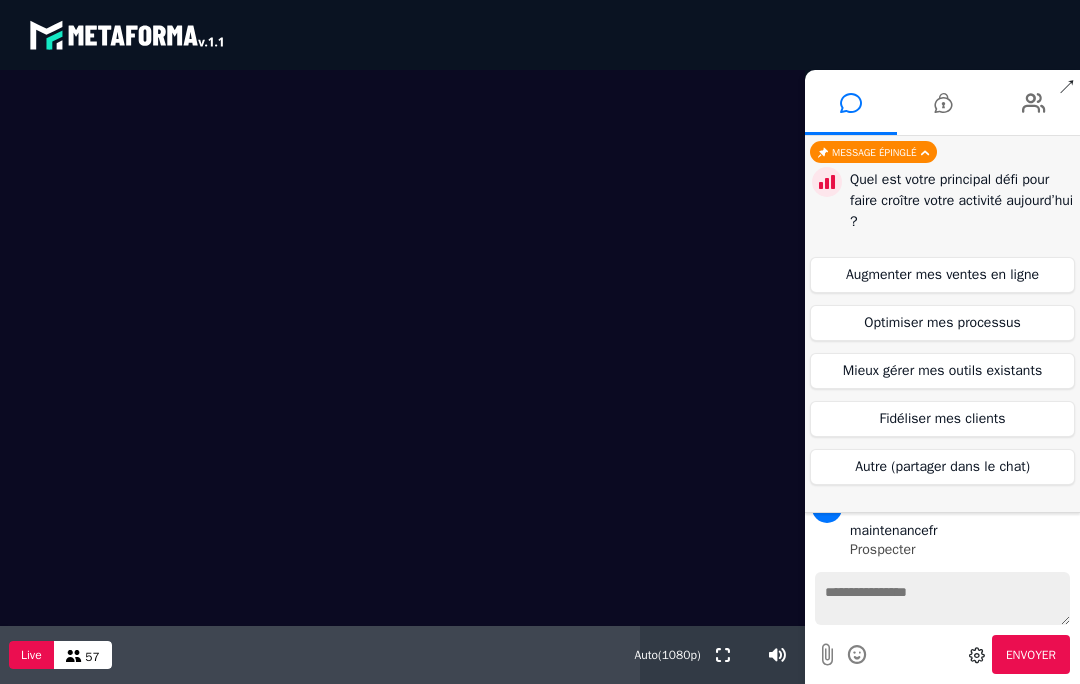 click on "Augmenter mes ventes en ligne" at bounding box center (942, 275) 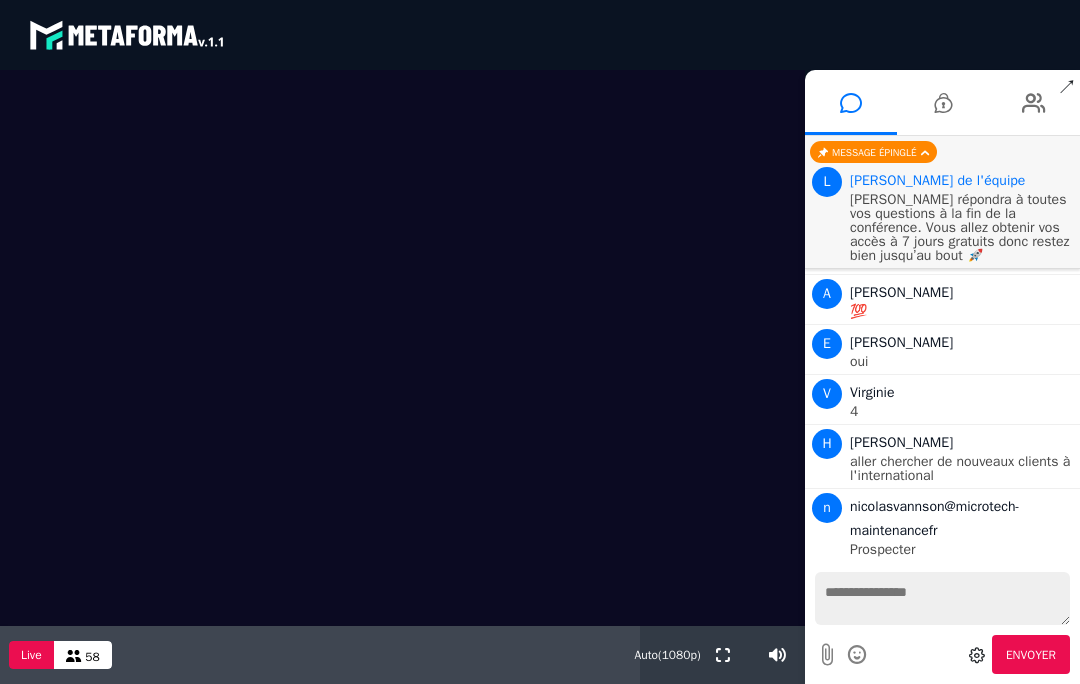 scroll, scrollTop: 2942, scrollLeft: 0, axis: vertical 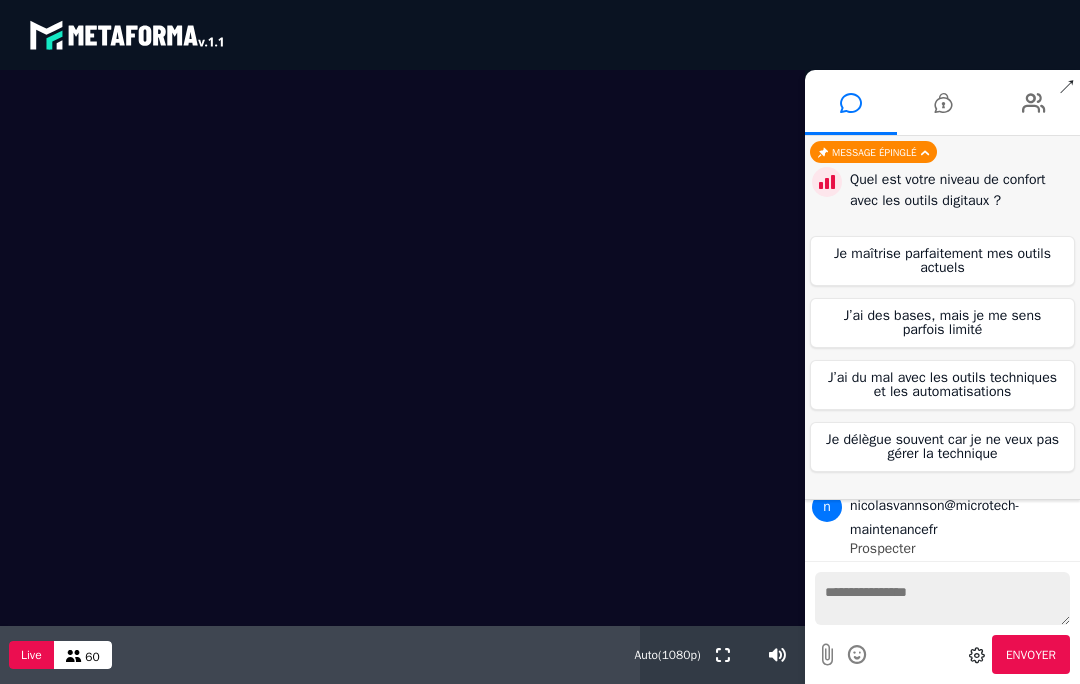 click on "J’ai du mal avec les outils techniques et les automatisations" at bounding box center [942, 385] 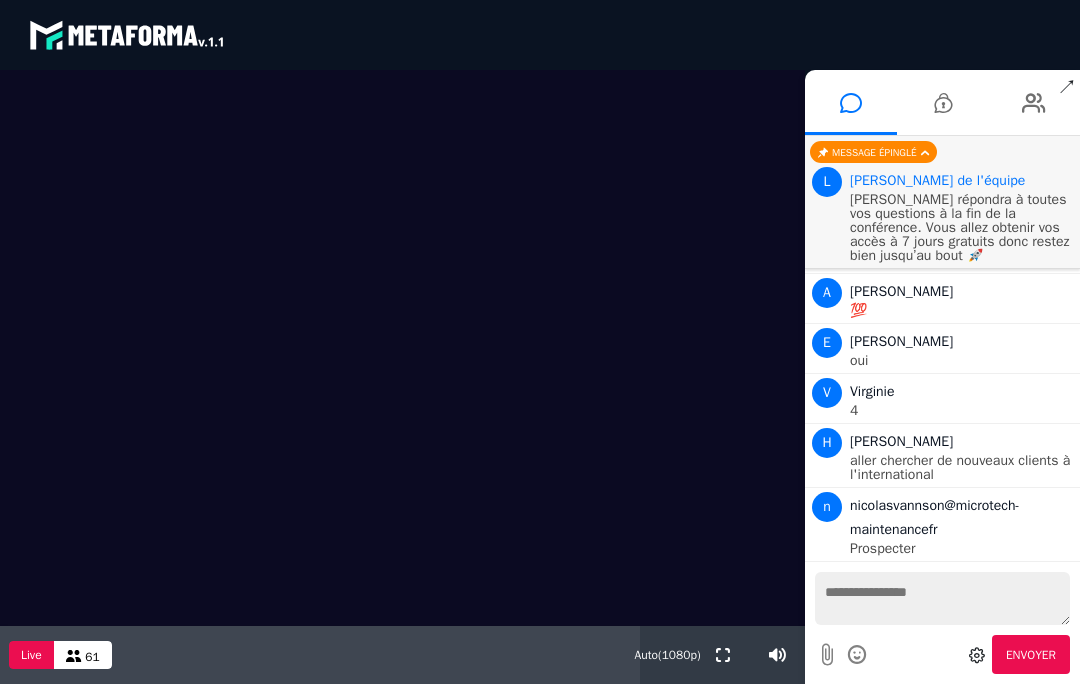 scroll, scrollTop: 2942, scrollLeft: 0, axis: vertical 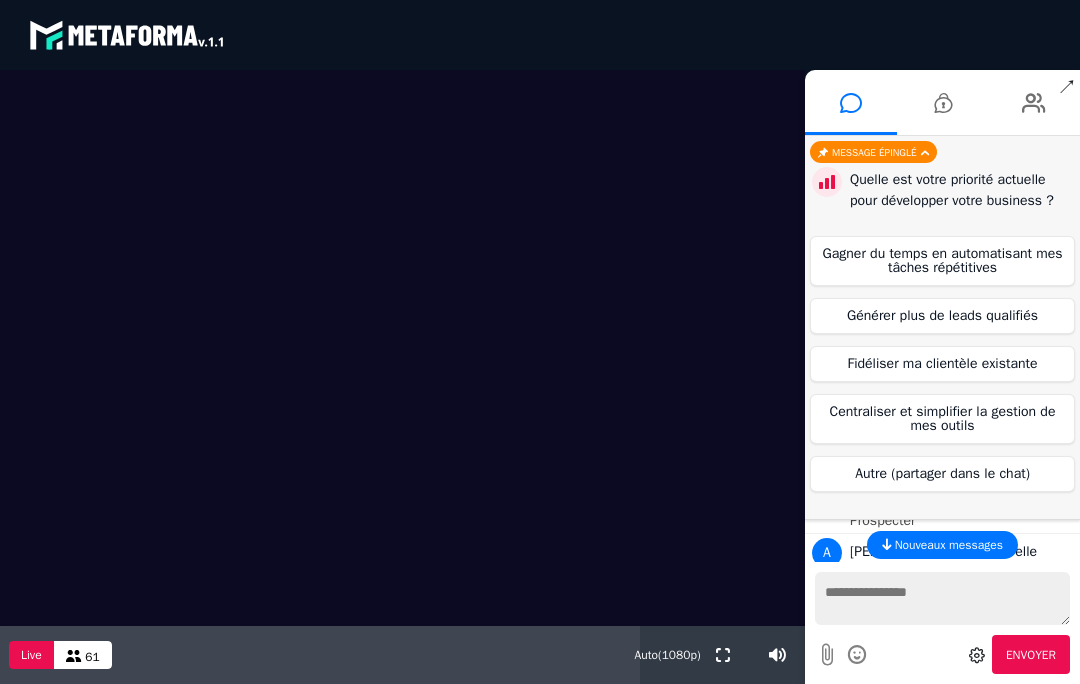 click on "Générer plus de leads qualifiés" at bounding box center [942, 316] 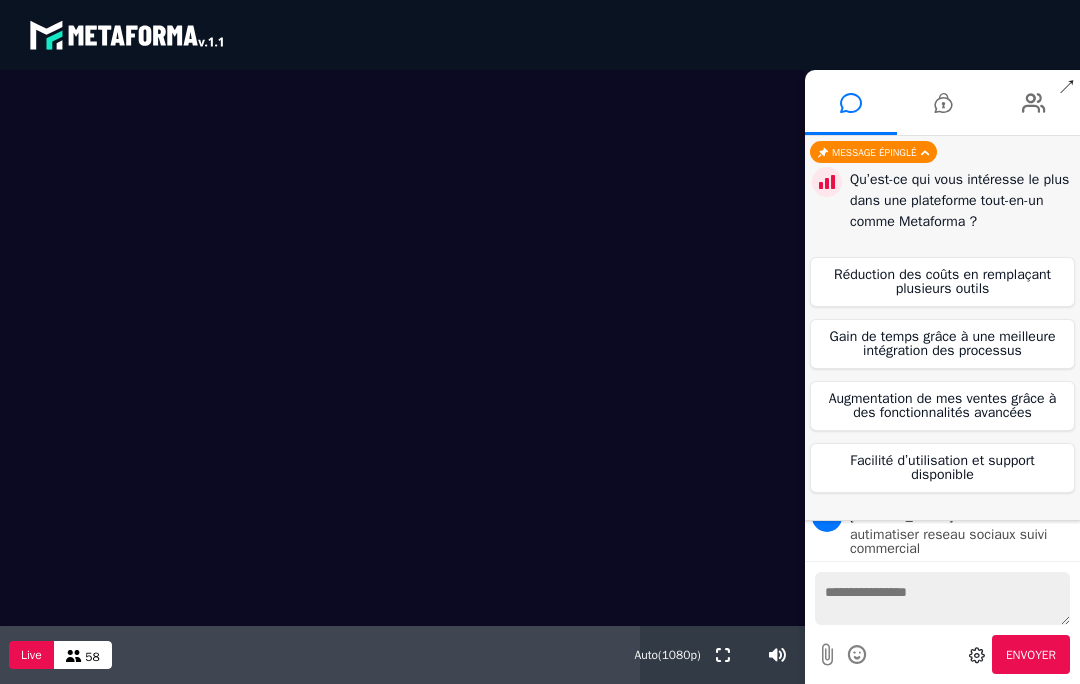 scroll, scrollTop: 3119, scrollLeft: 0, axis: vertical 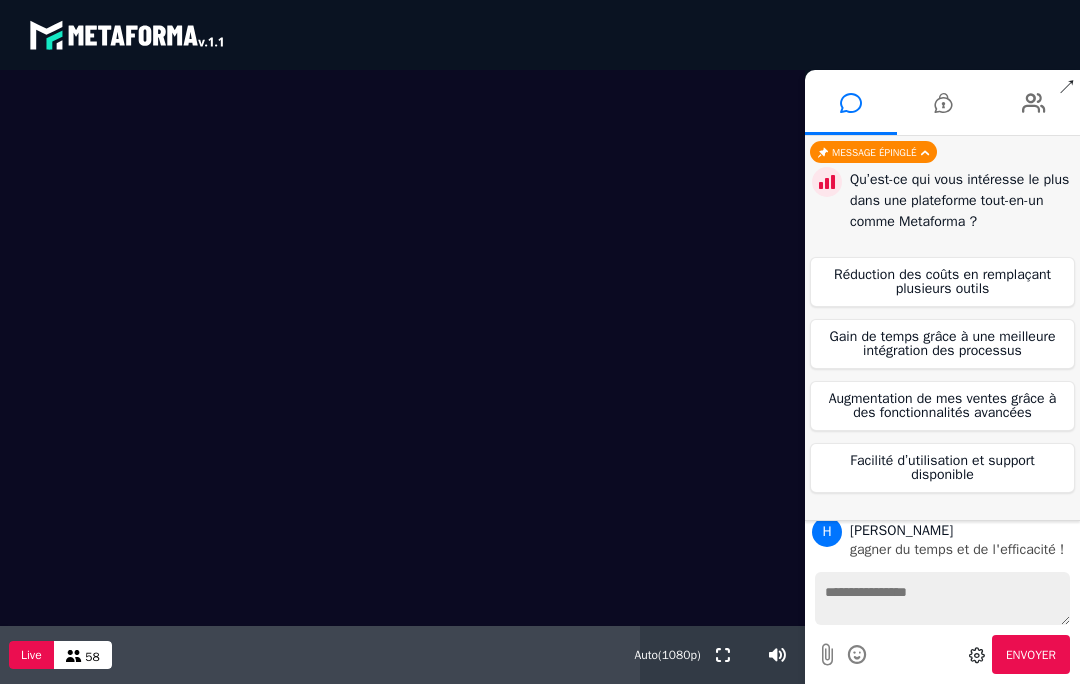 click on "Facilité d’utilisation et support disponible" at bounding box center (942, 468) 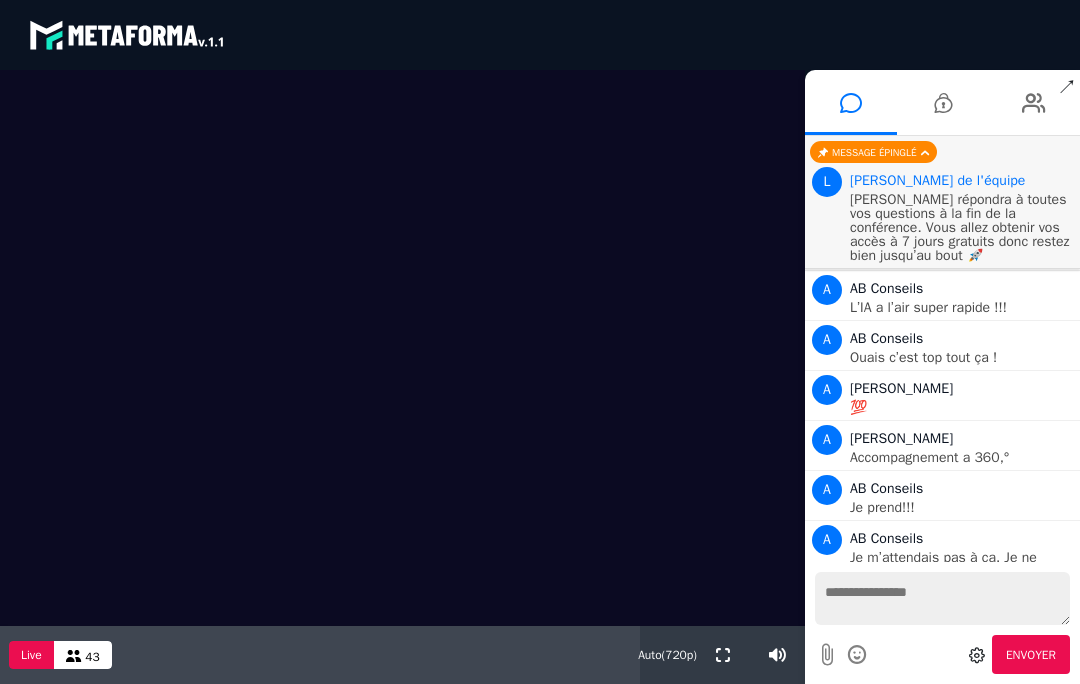 scroll, scrollTop: 5043, scrollLeft: 0, axis: vertical 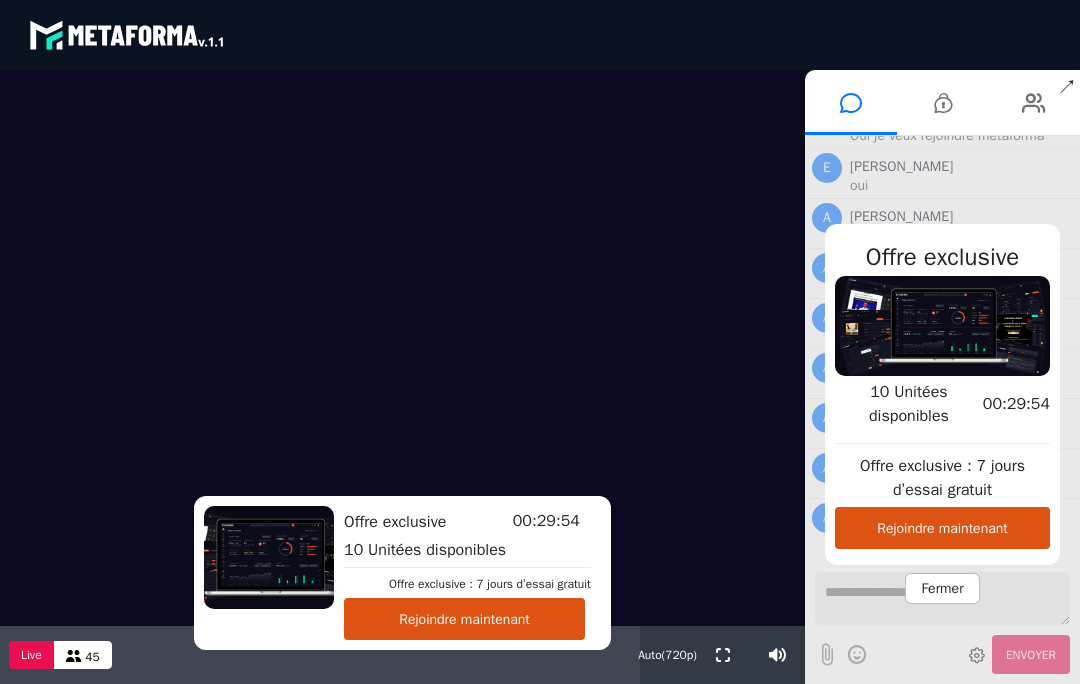 click on "Rejoindre maintenant" at bounding box center [464, 619] 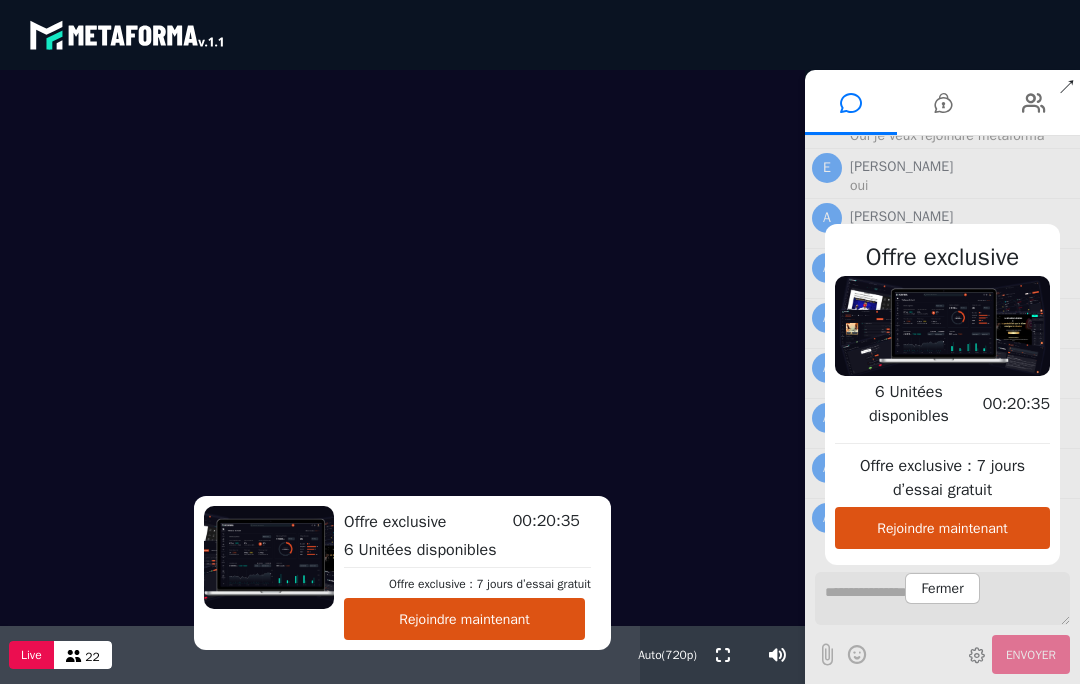type on "*" 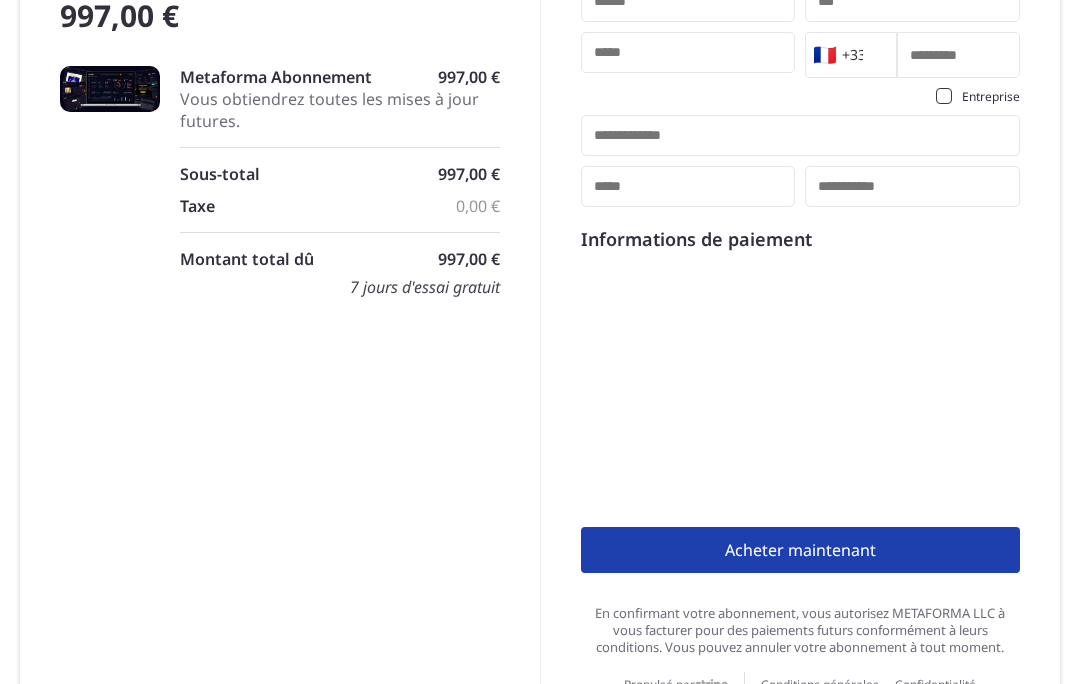 scroll, scrollTop: 0, scrollLeft: 0, axis: both 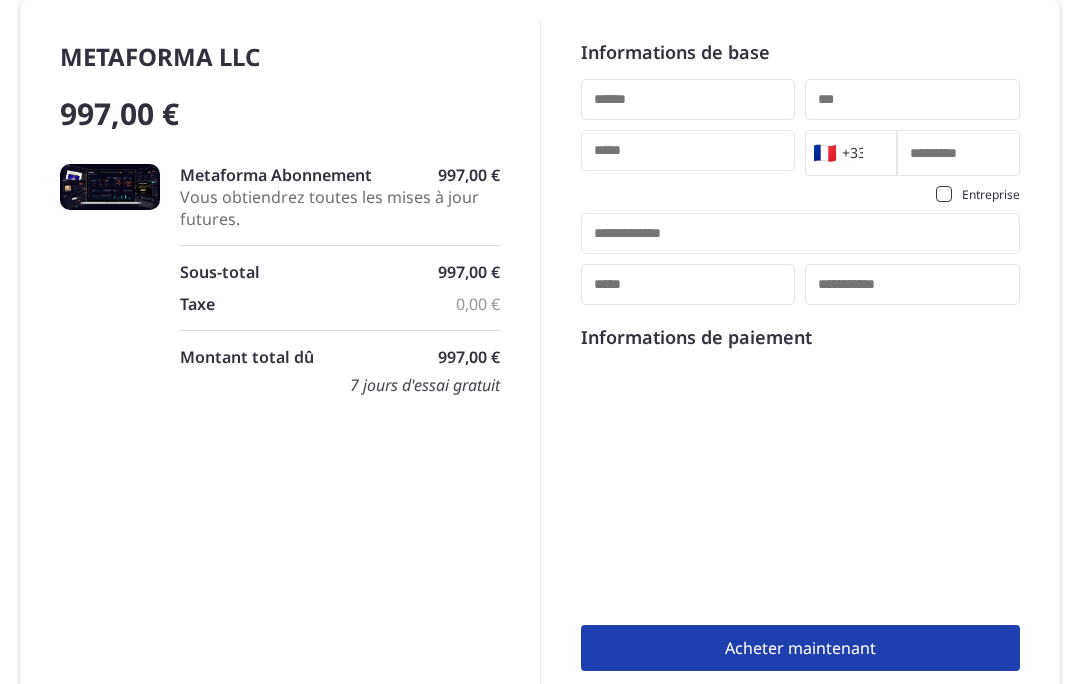 click at bounding box center [688, 99] 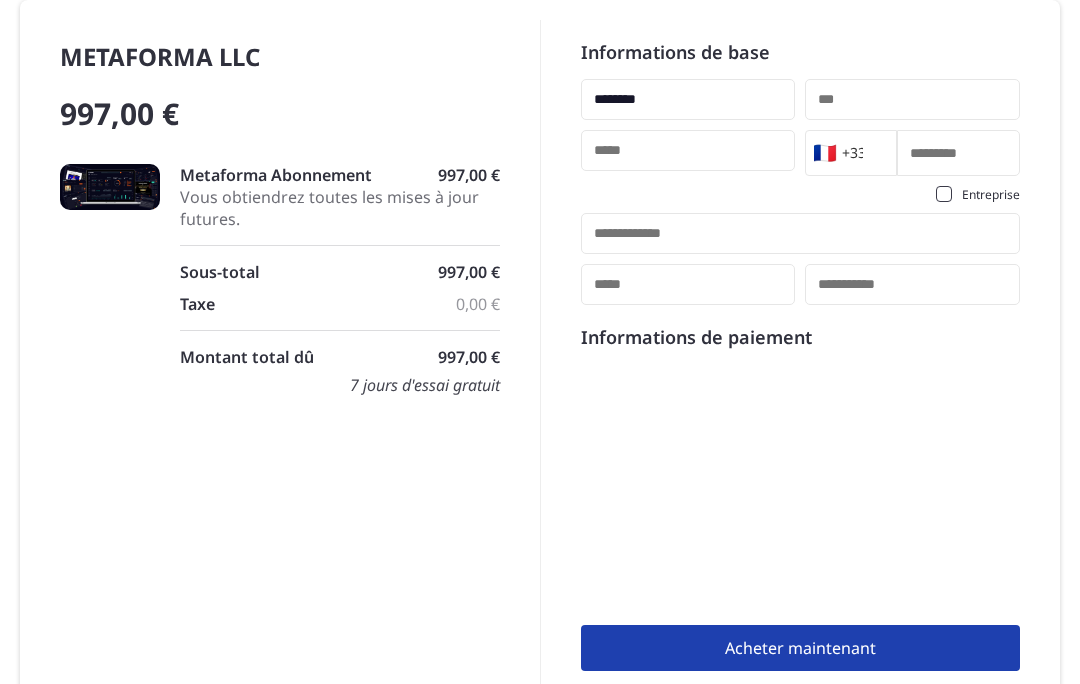 type on "*******" 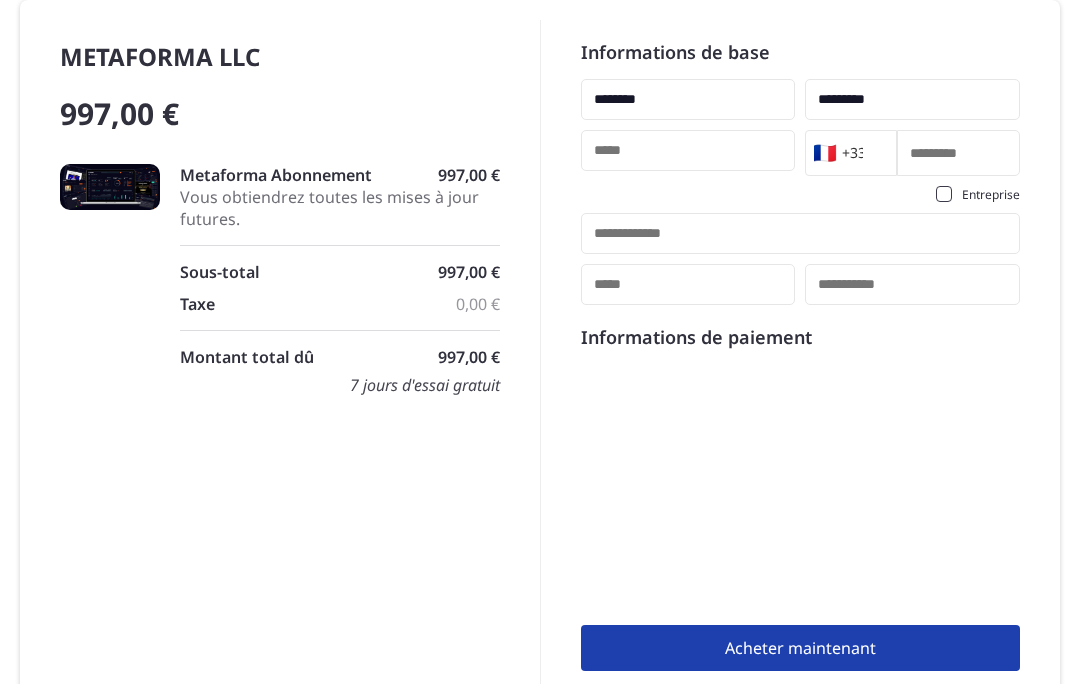 type on "*********" 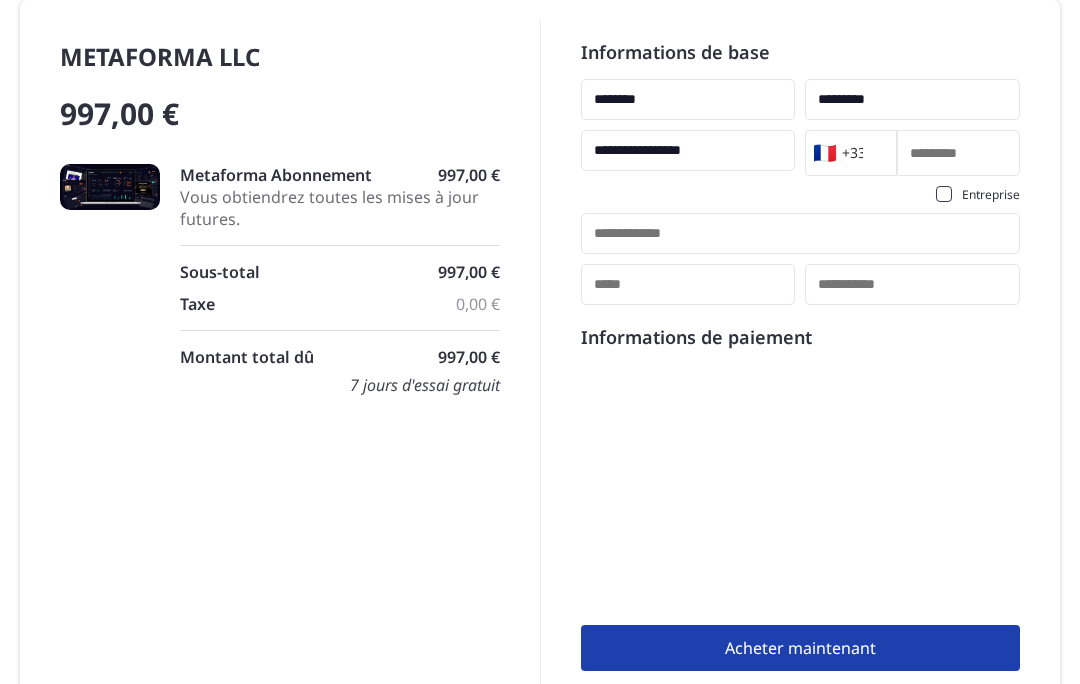 type on "**********" 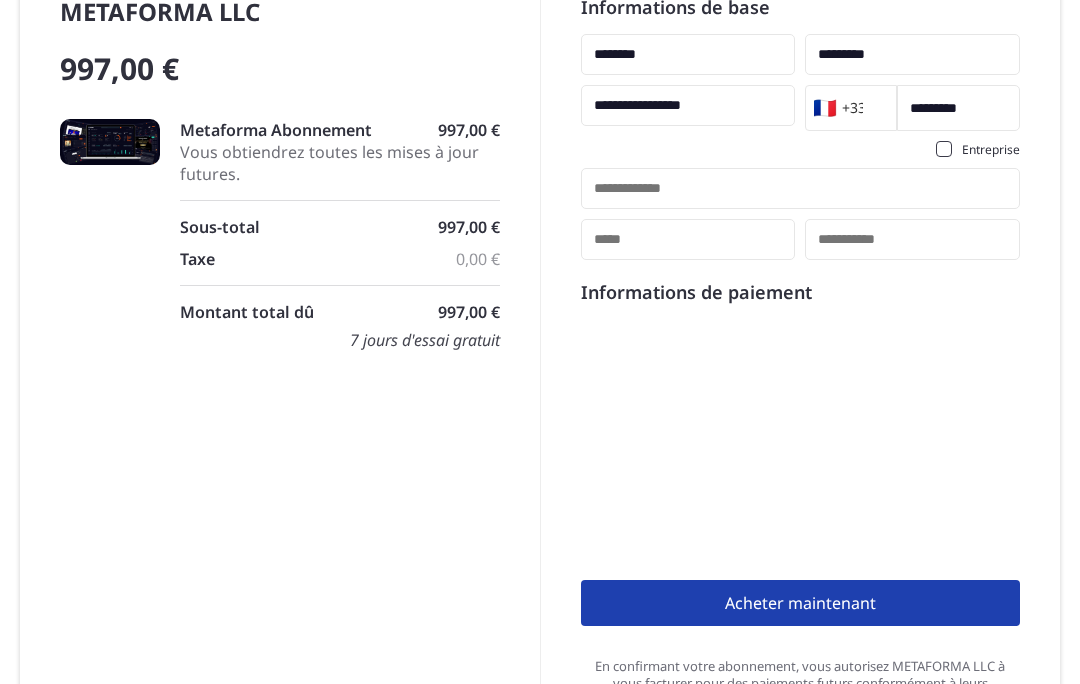 scroll, scrollTop: 50, scrollLeft: 0, axis: vertical 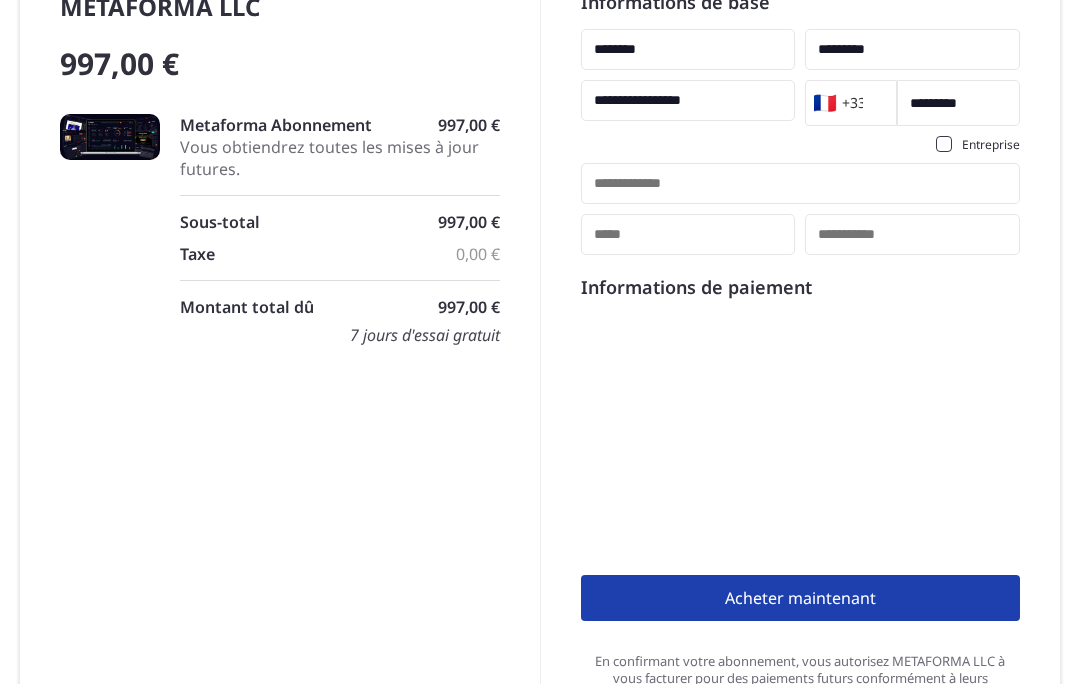 type on "*********" 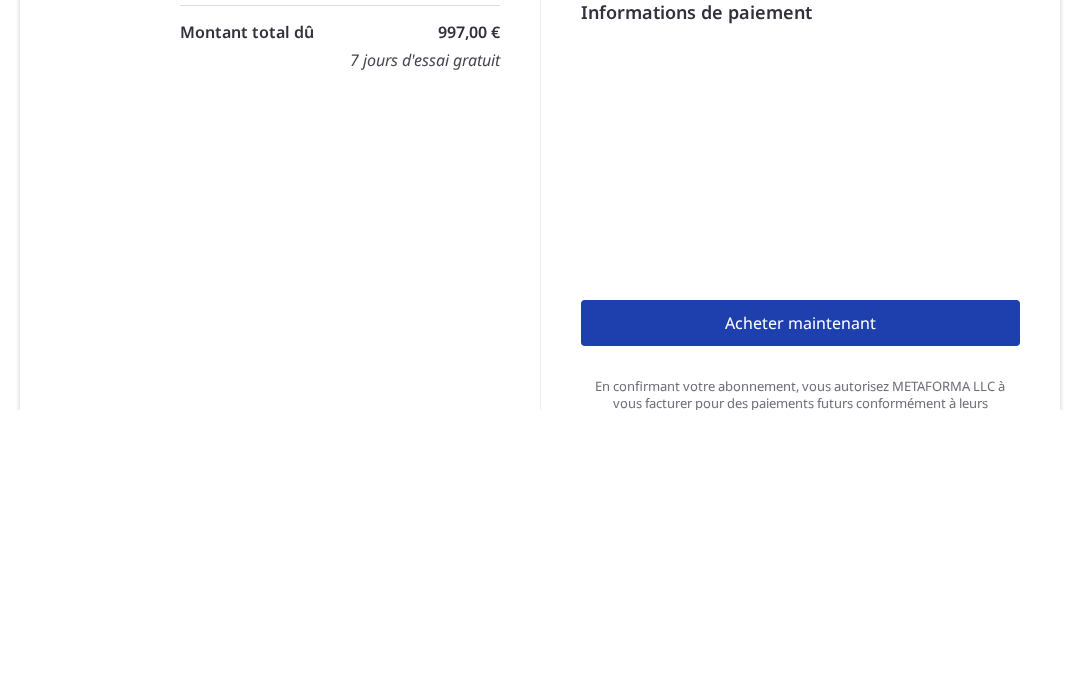 scroll, scrollTop: 98, scrollLeft: 0, axis: vertical 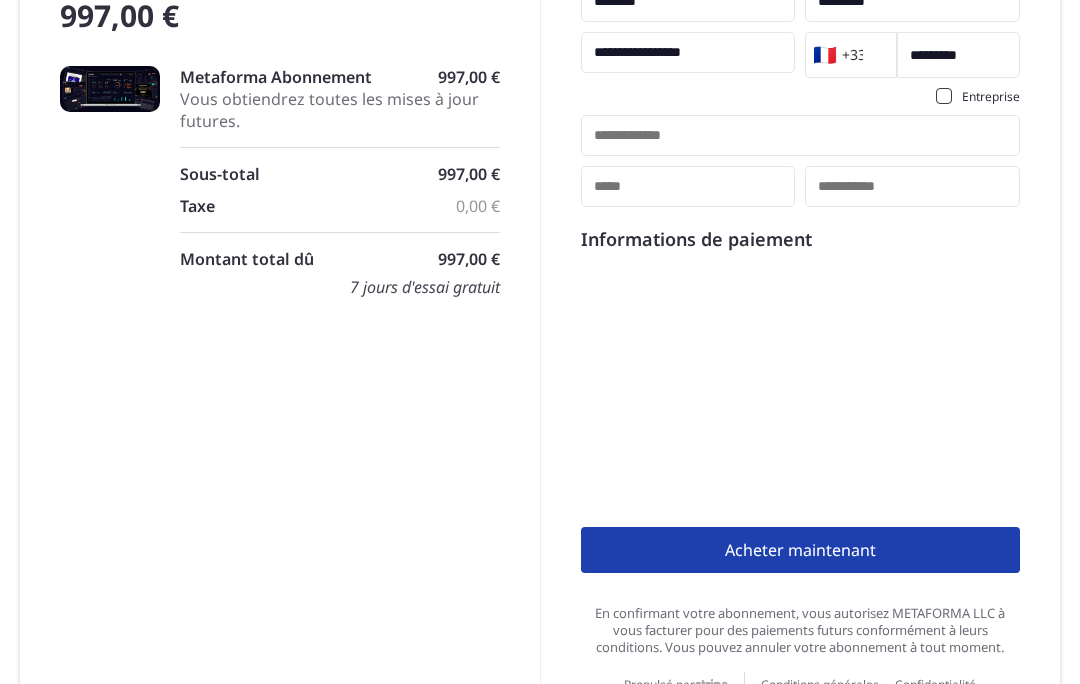 click on "Acheter maintenant" at bounding box center [801, 550] 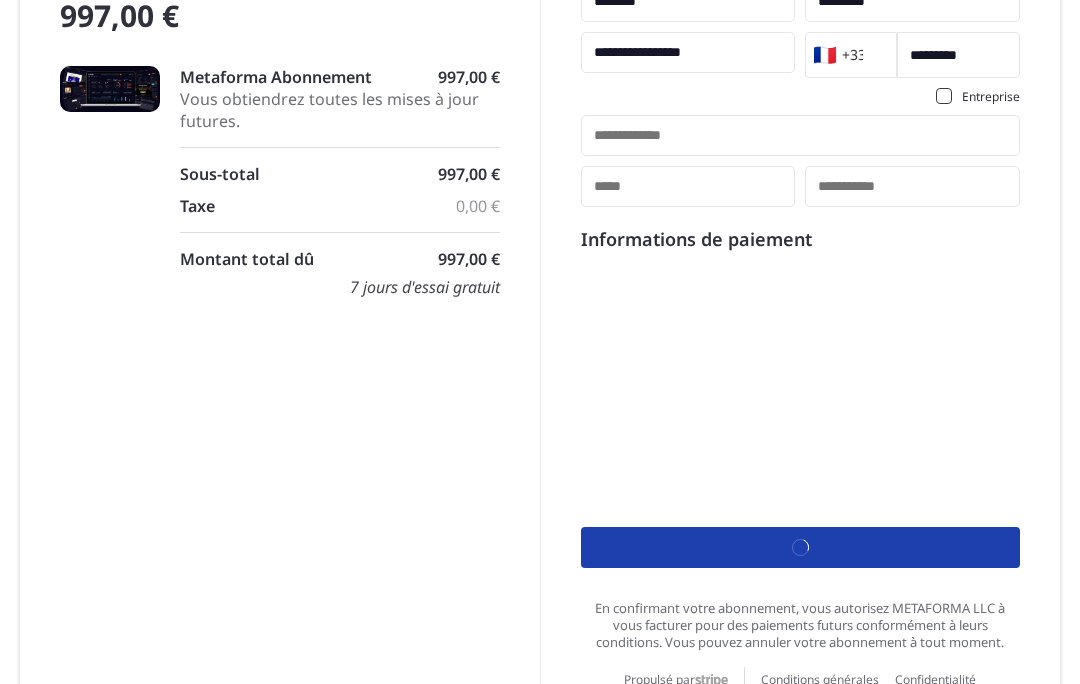 scroll, scrollTop: 92, scrollLeft: 0, axis: vertical 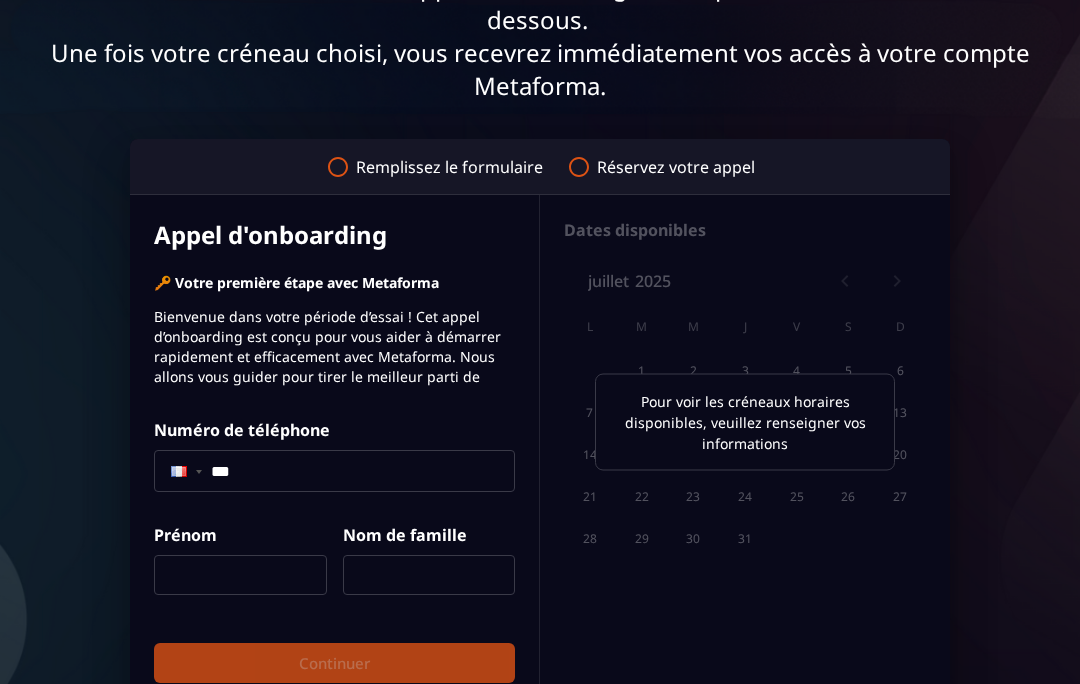 click on "Remplissez le formulaire" at bounding box center [449, 167] 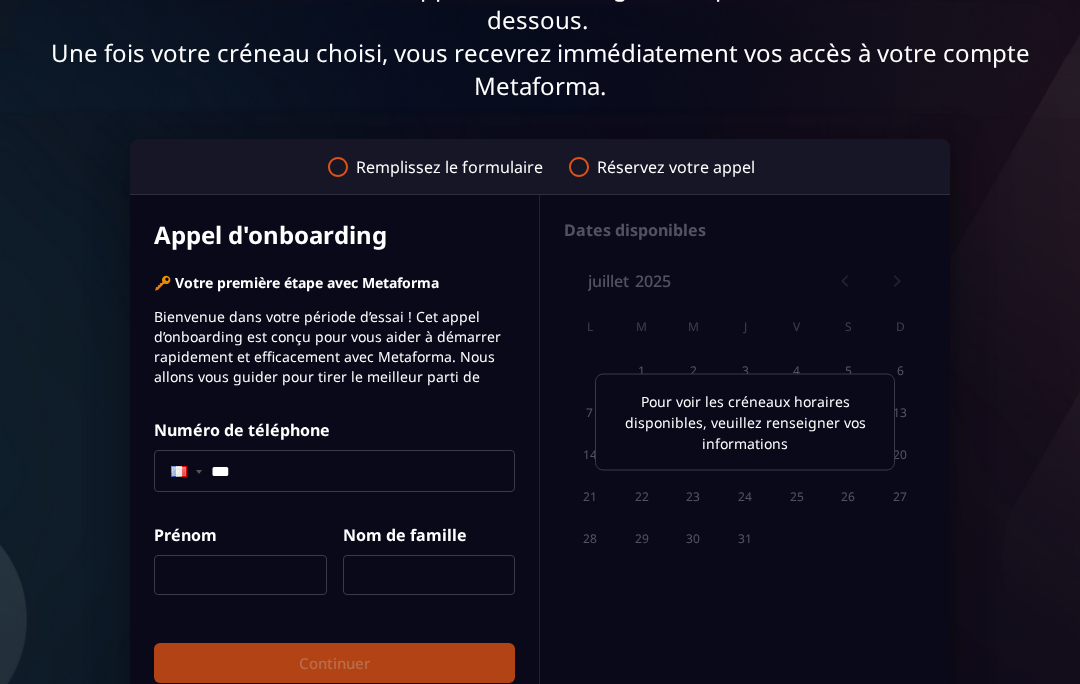 click on "Remplissez le formulaire" at bounding box center [446, 170] 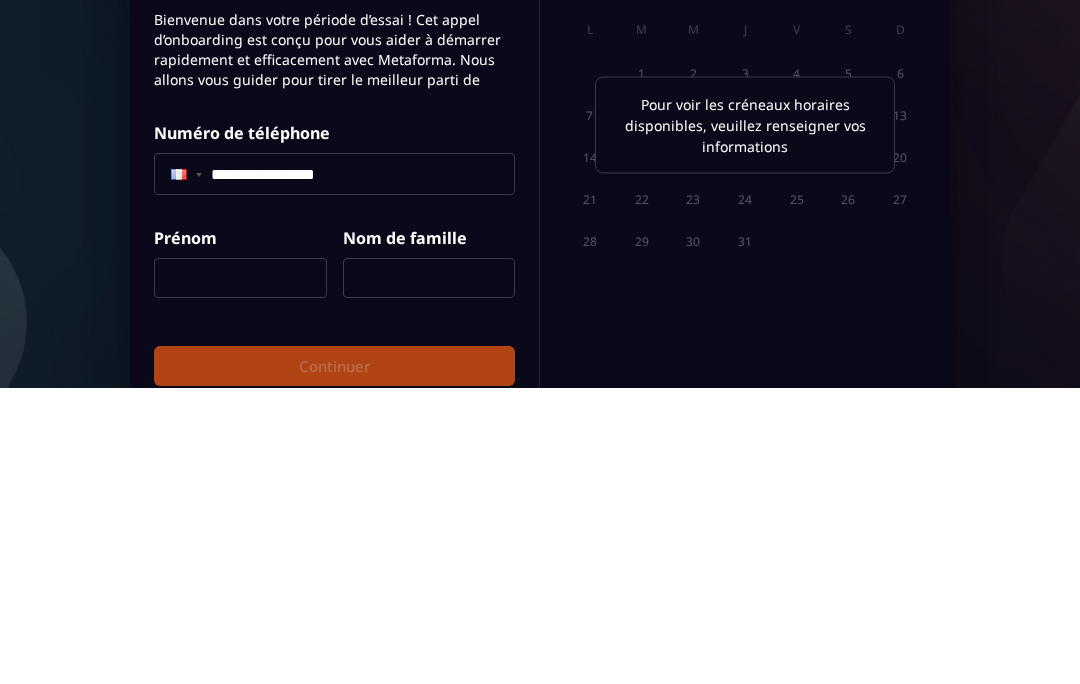 type on "**********" 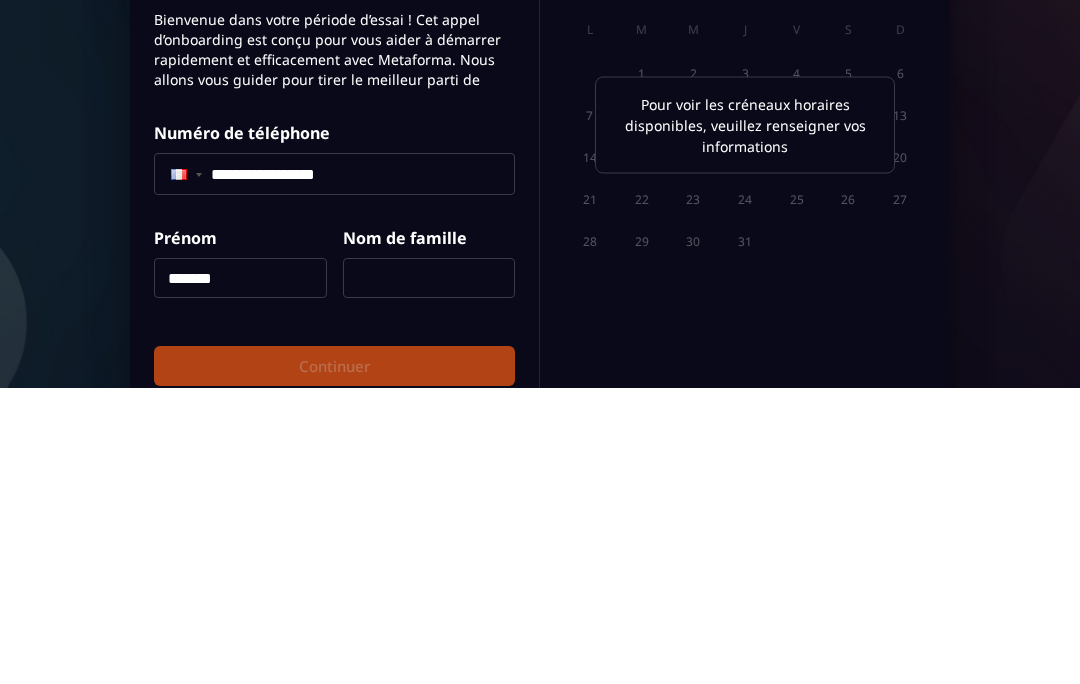 type on "*******" 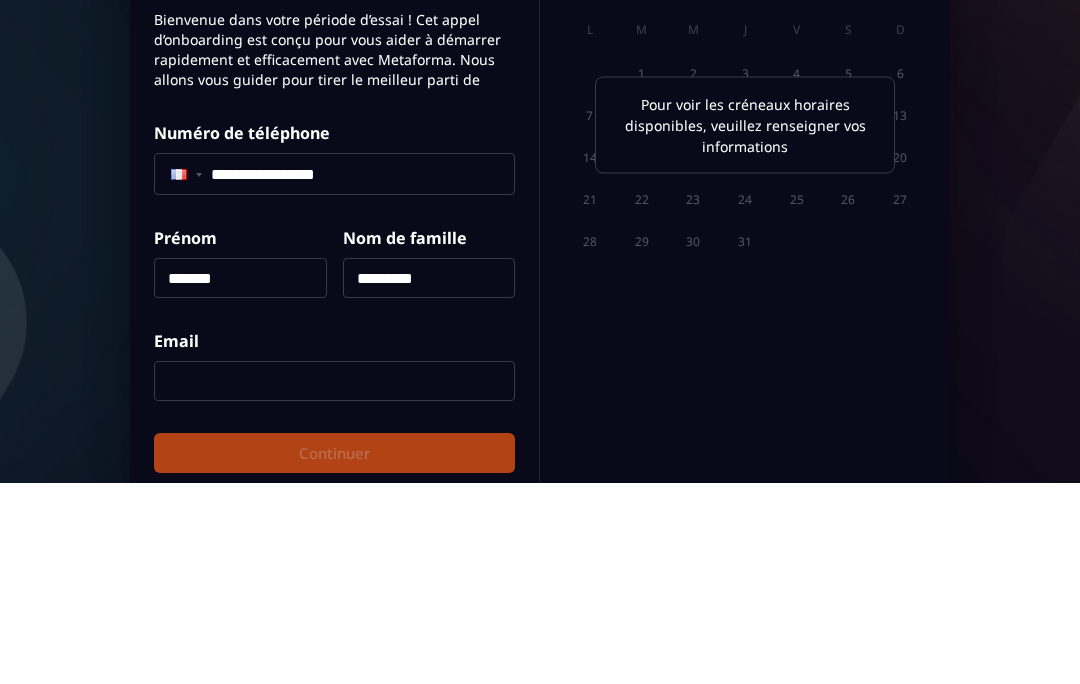 scroll, scrollTop: 352, scrollLeft: 0, axis: vertical 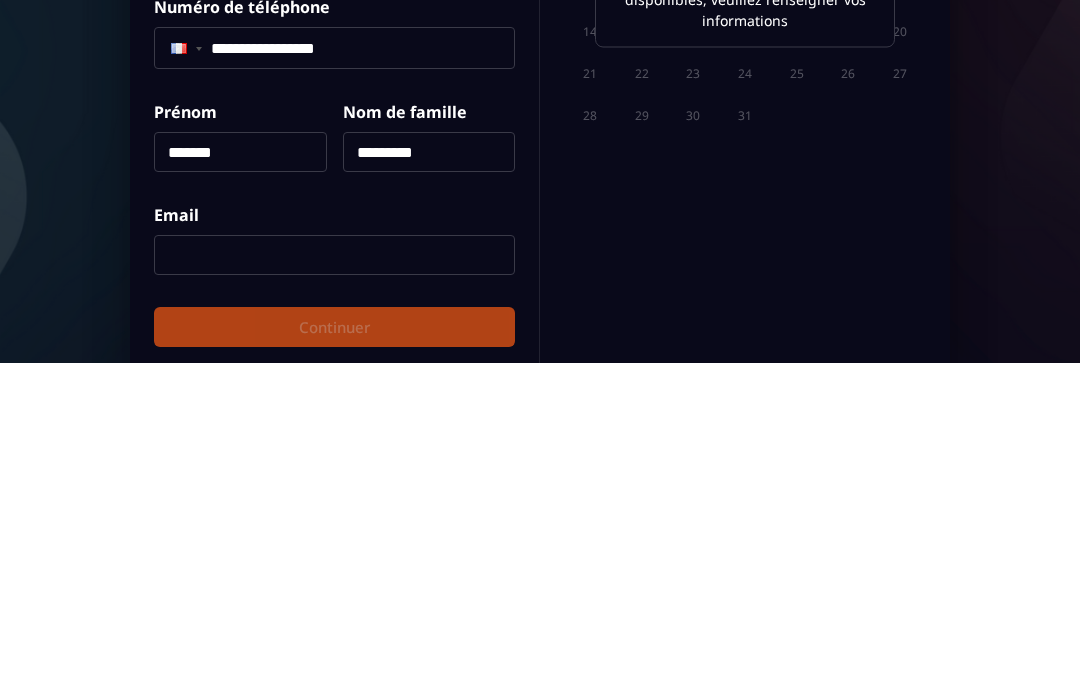 type on "*********" 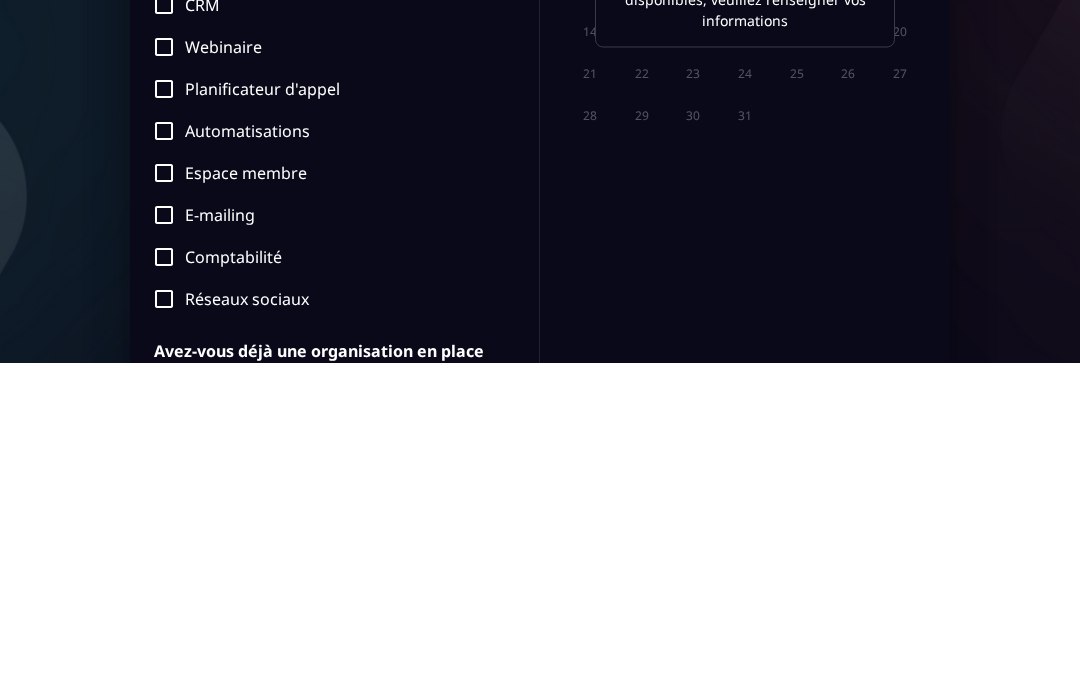 scroll, scrollTop: 503, scrollLeft: 0, axis: vertical 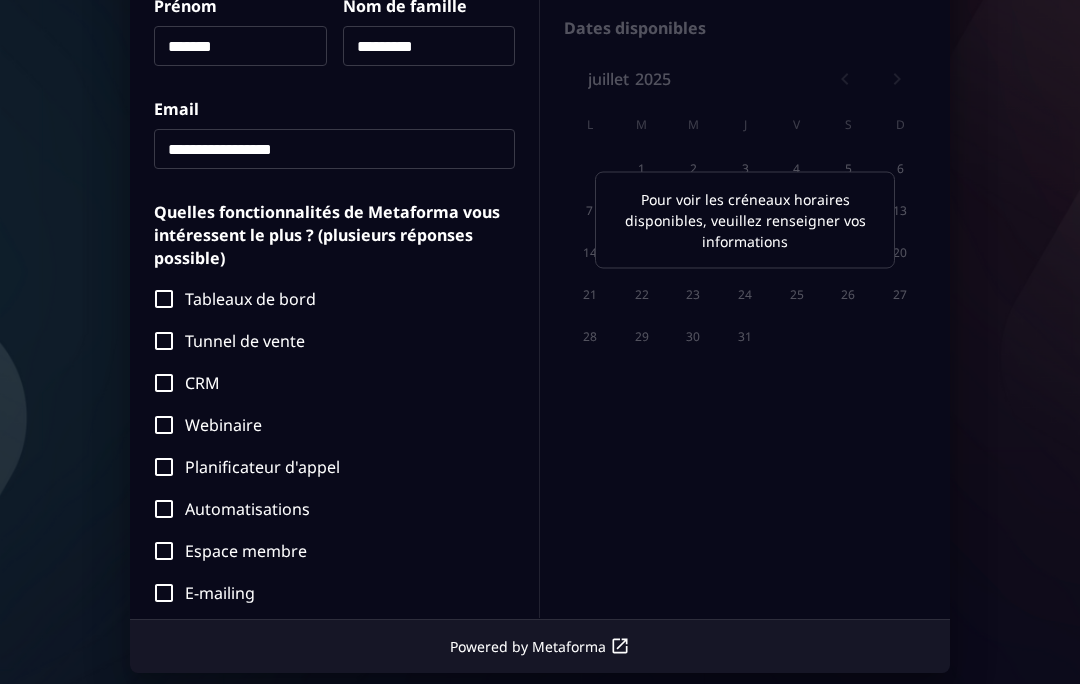 type on "**********" 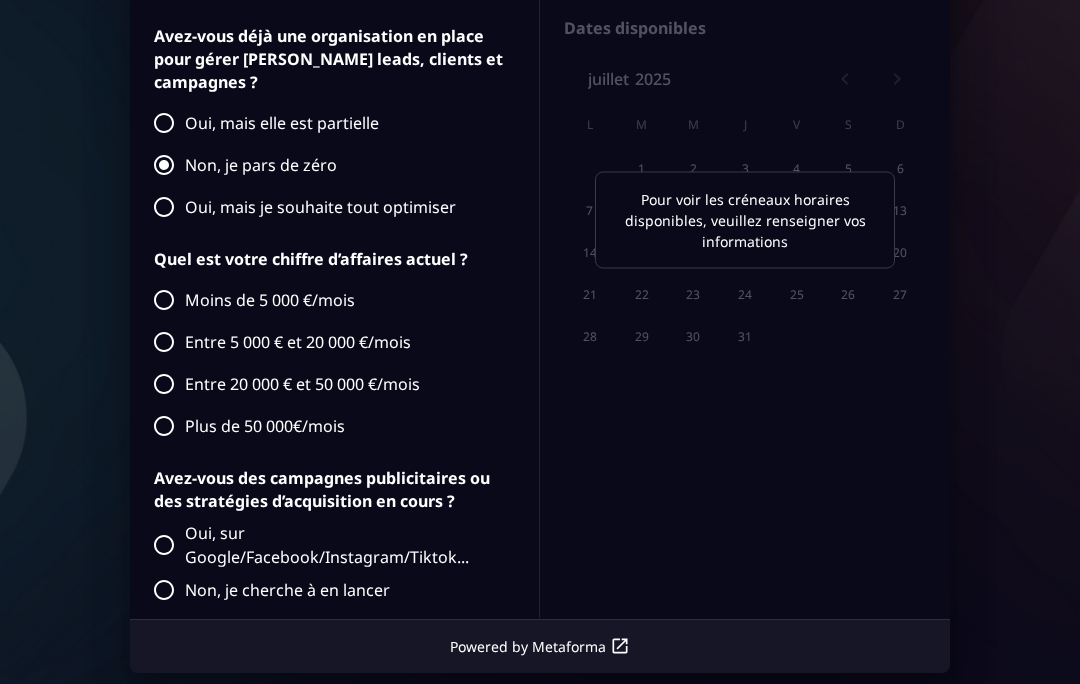 scroll, scrollTop: 1020, scrollLeft: 0, axis: vertical 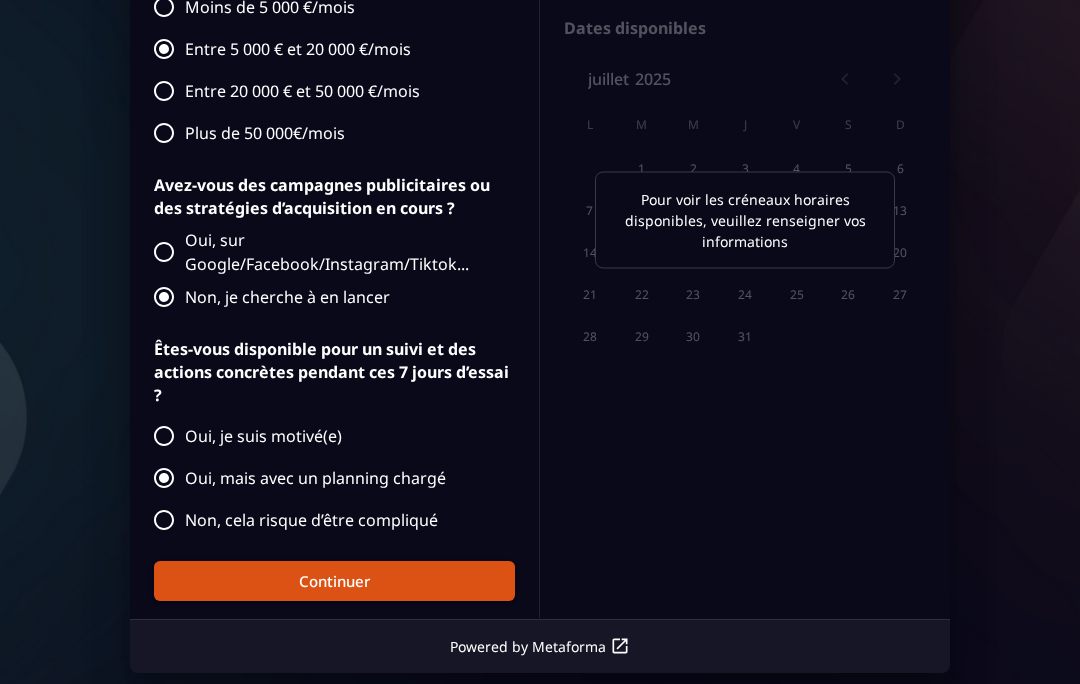 click on "Continuer" at bounding box center [334, 581] 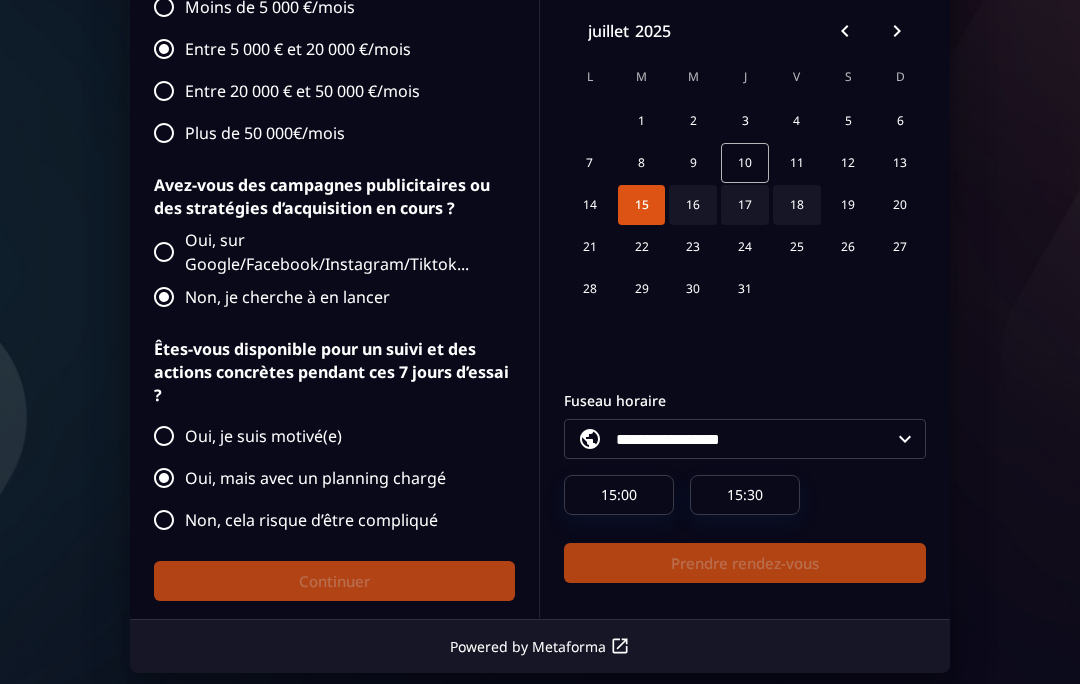 scroll, scrollTop: 53, scrollLeft: 0, axis: vertical 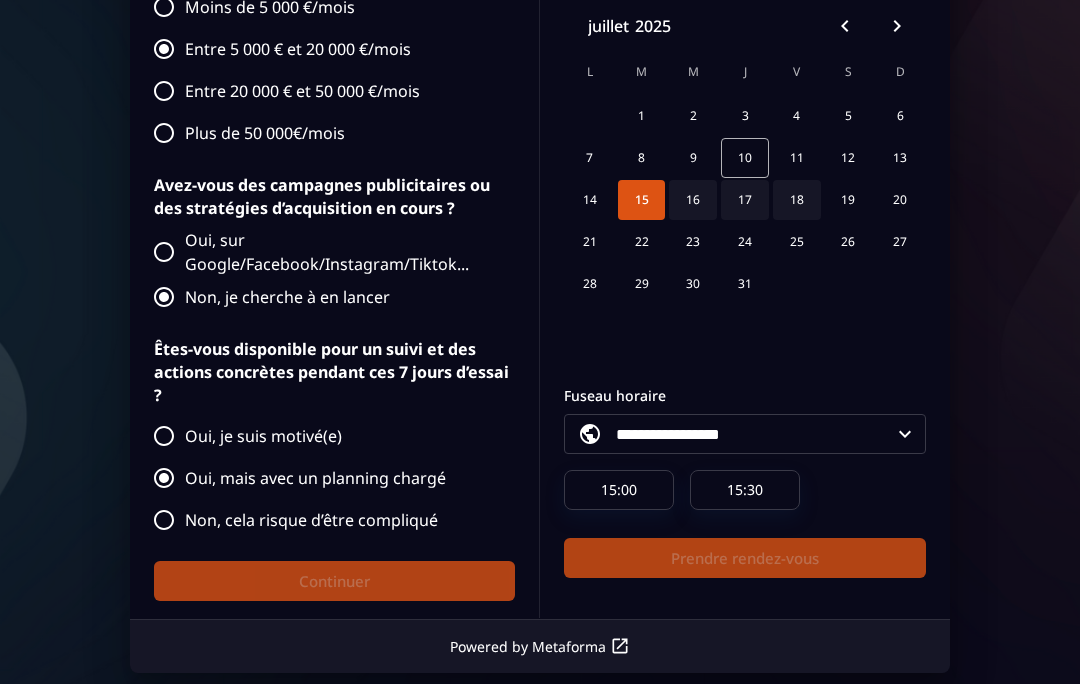 click on "18" at bounding box center (797, 200) 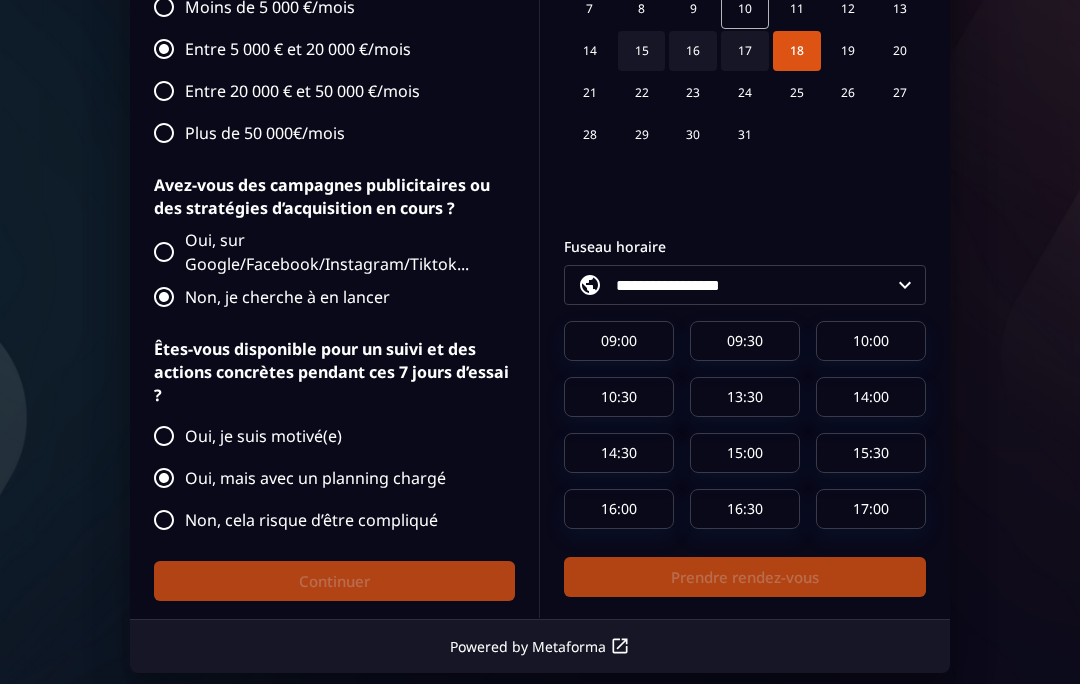 scroll, scrollTop: 221, scrollLeft: 0, axis: vertical 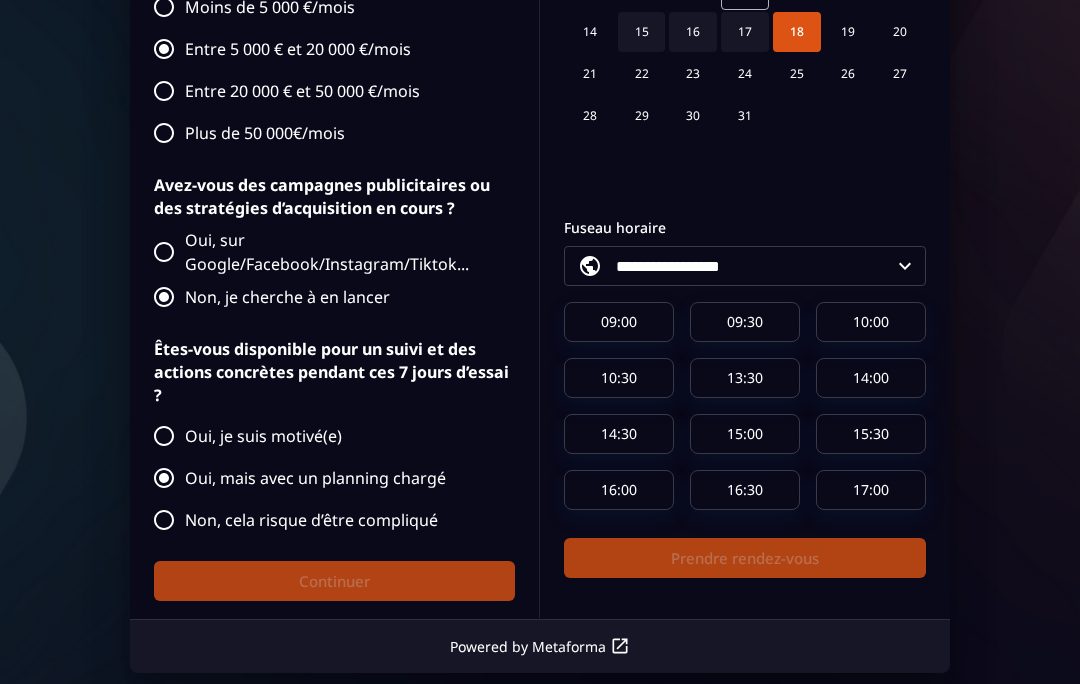 click on "10:00" at bounding box center [871, 322] 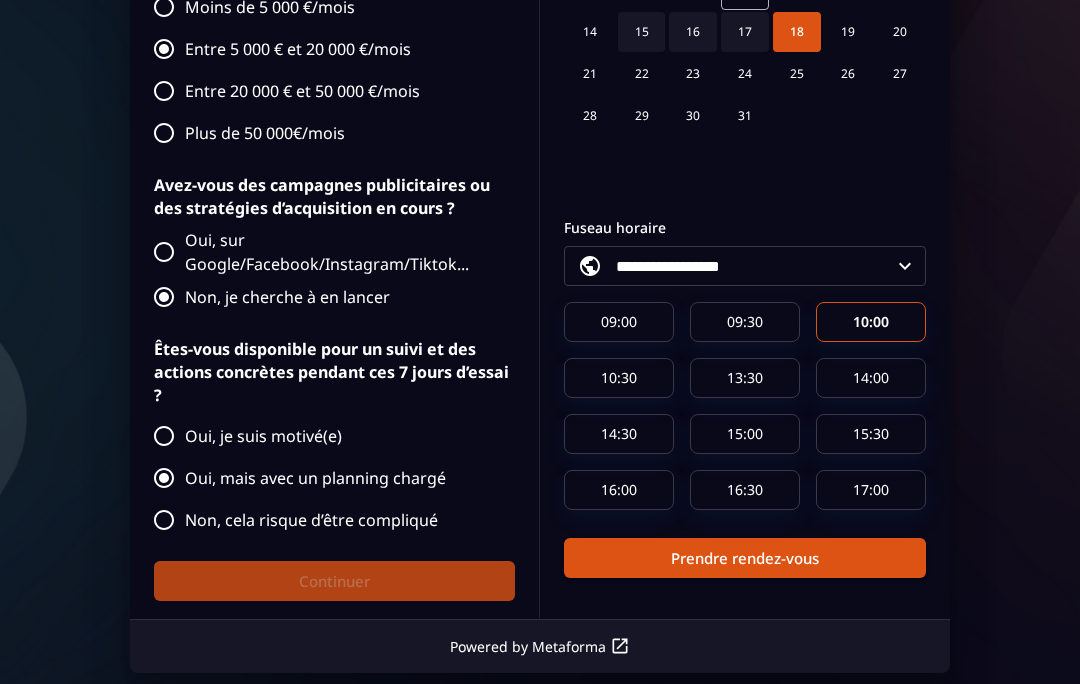 click on "Prendre rendez-vous" at bounding box center (745, 558) 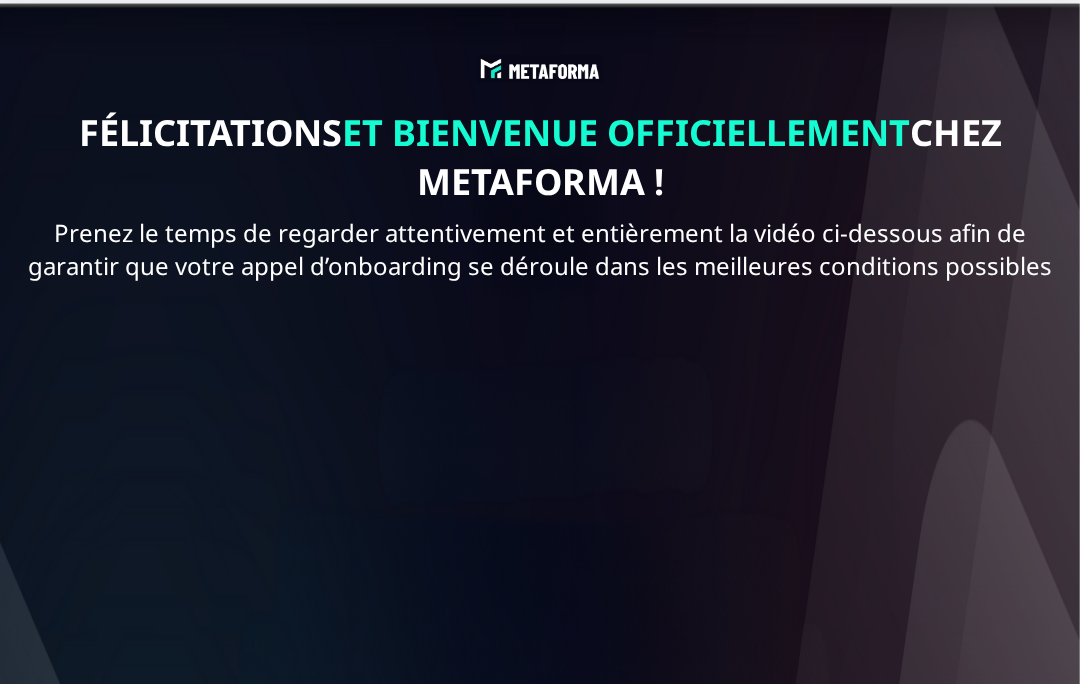 scroll, scrollTop: 0, scrollLeft: 0, axis: both 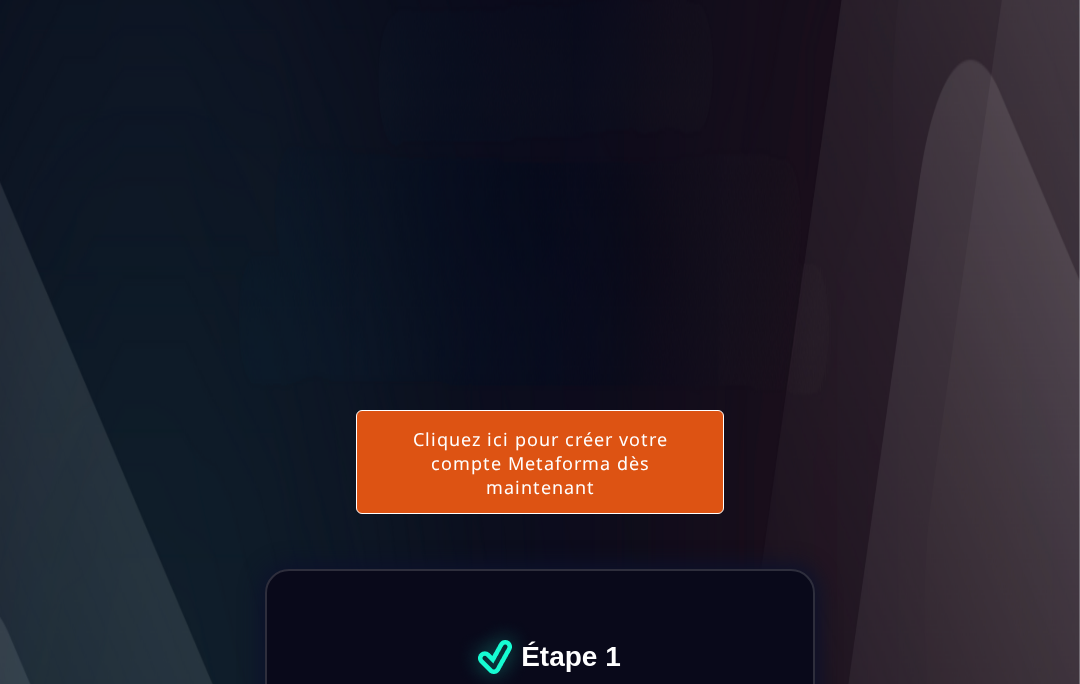 click on "Cliquez ici pour créer votre compte Metaforma dès maintenant" at bounding box center (540, 462) 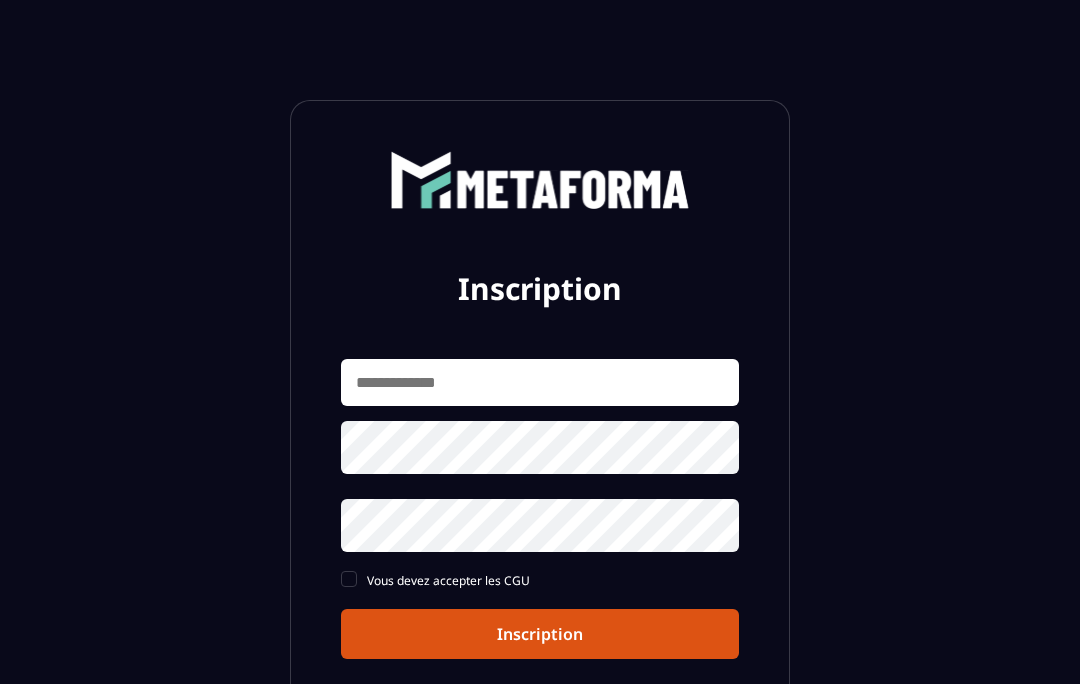 scroll, scrollTop: 0, scrollLeft: 0, axis: both 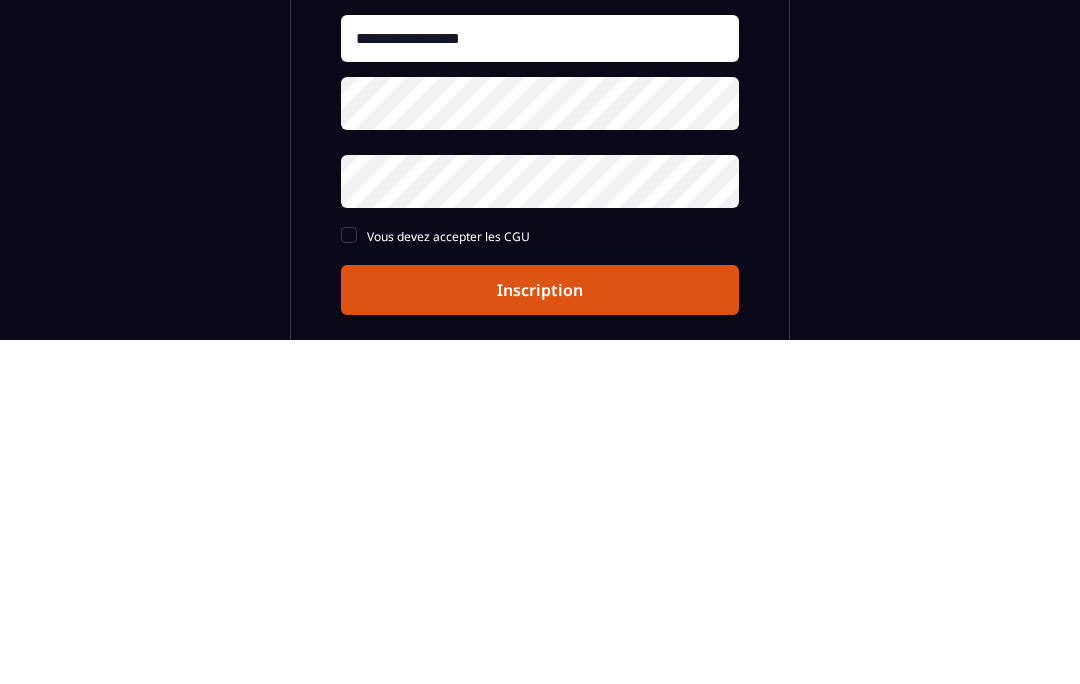 type on "**********" 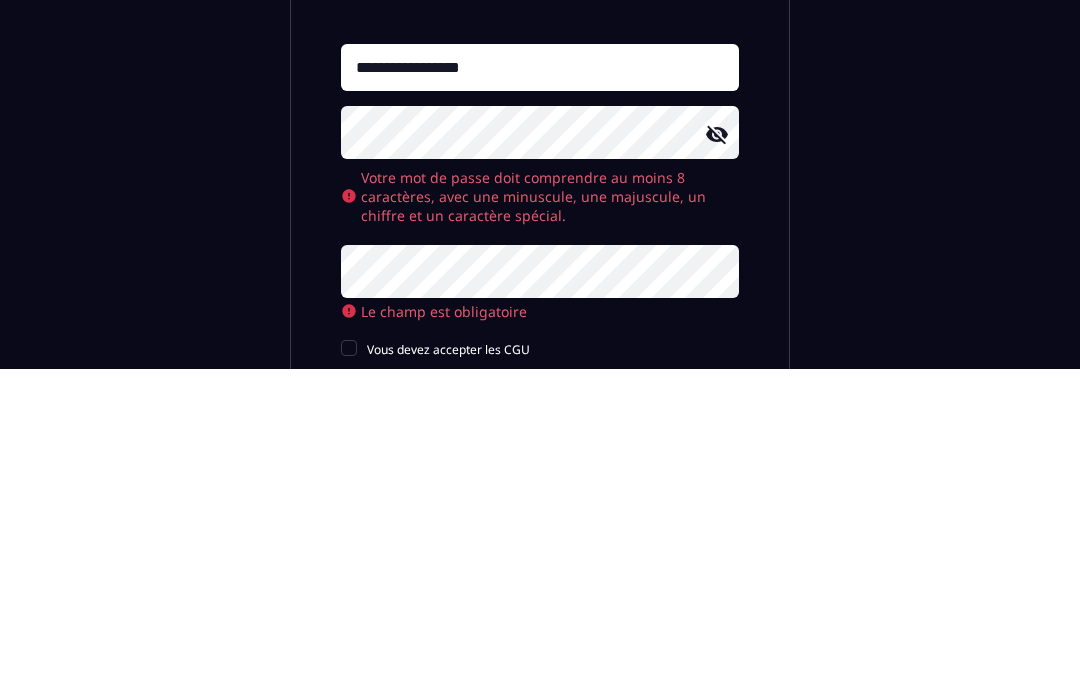 click 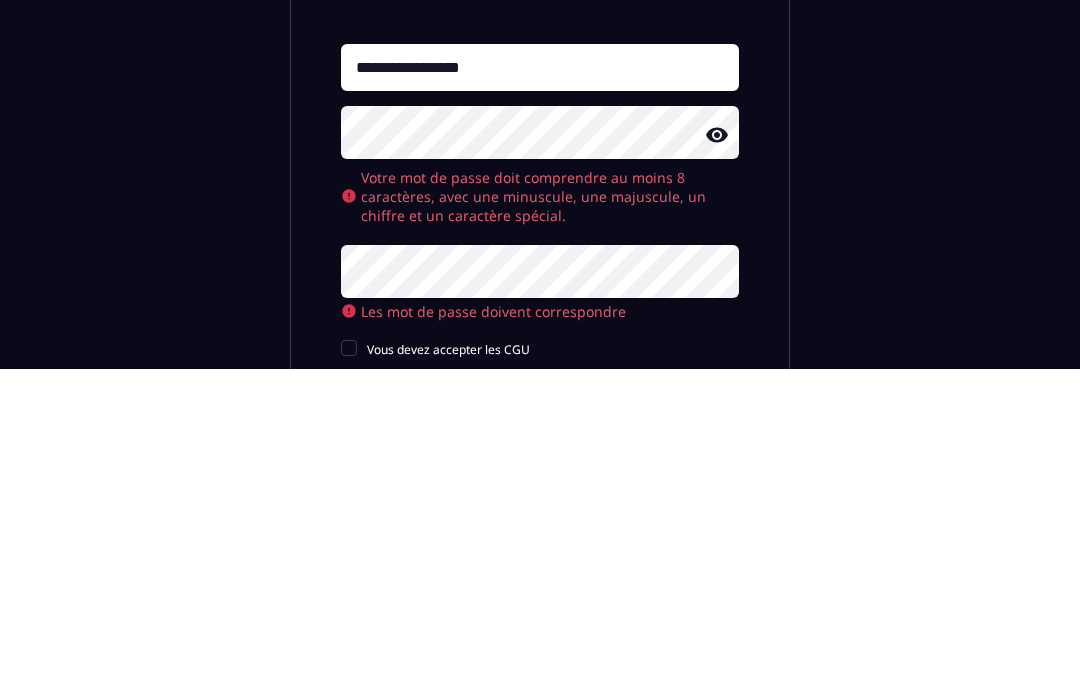 scroll, scrollTop: 315, scrollLeft: 0, axis: vertical 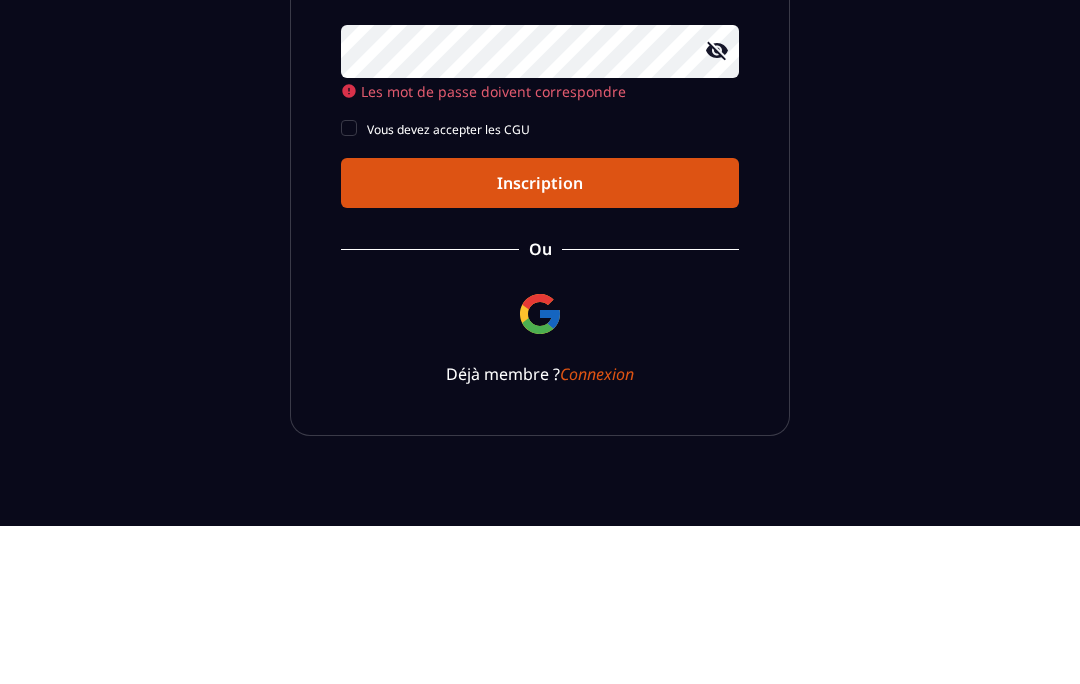 click on "Vous devez accepter les CGU" 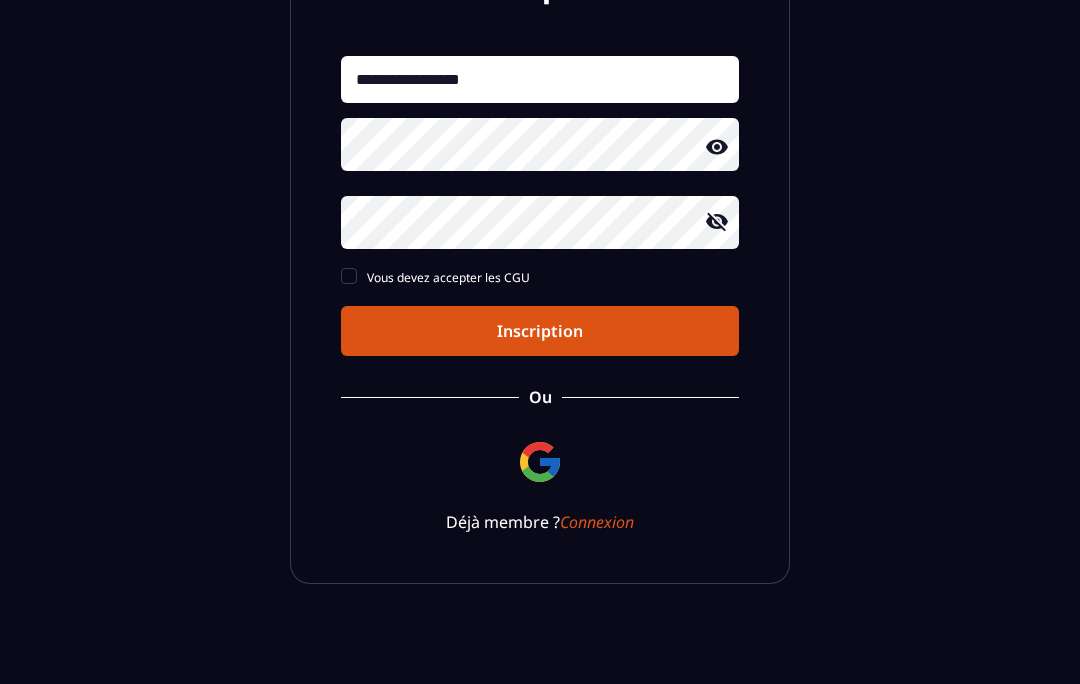 click on "Inscription" at bounding box center [540, 331] 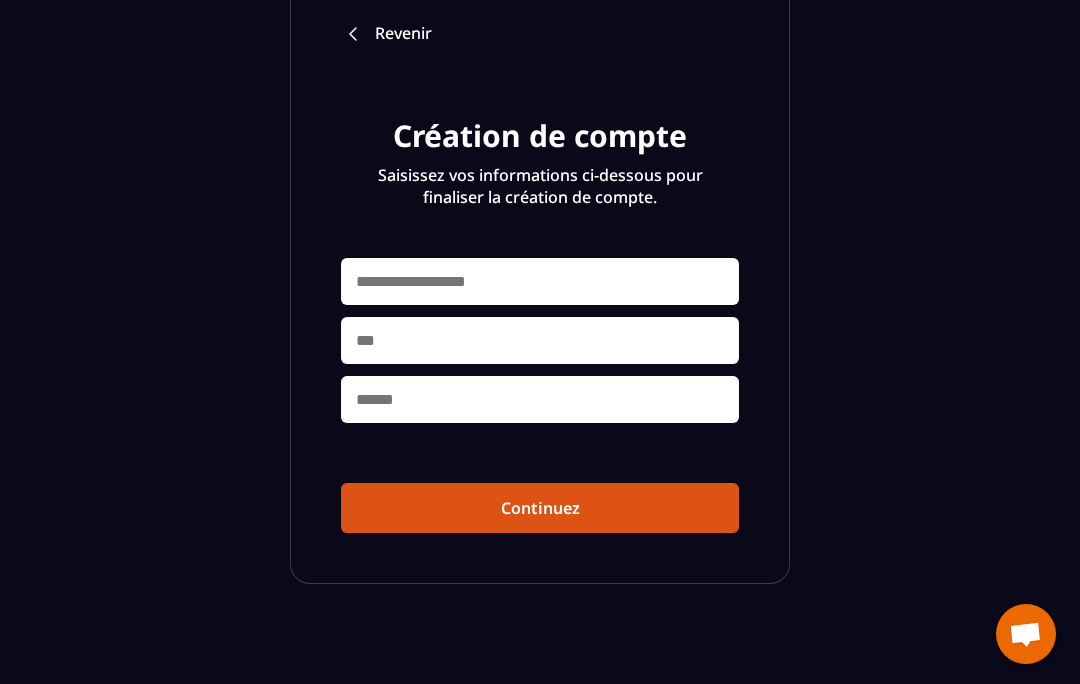 scroll, scrollTop: 149, scrollLeft: 0, axis: vertical 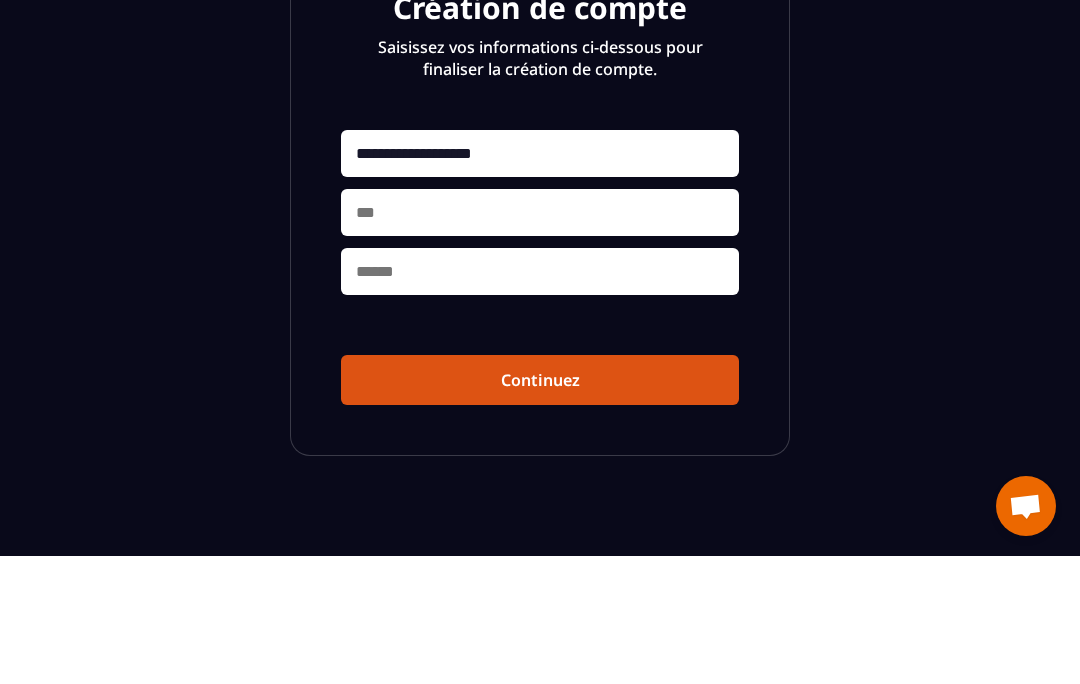 type on "**********" 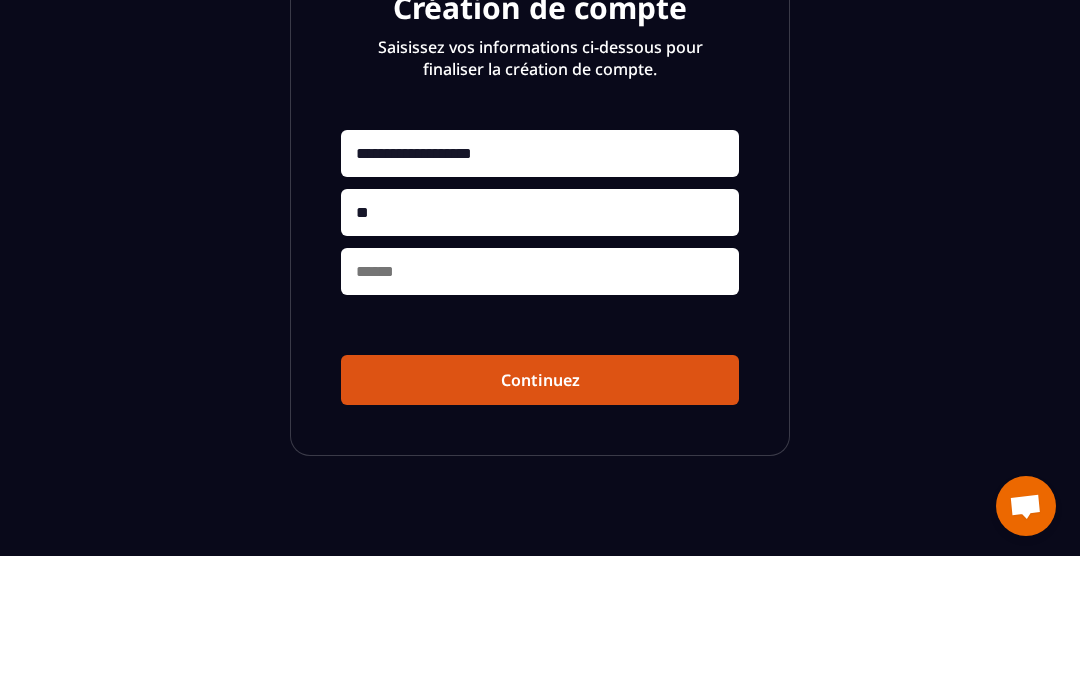 type on "*" 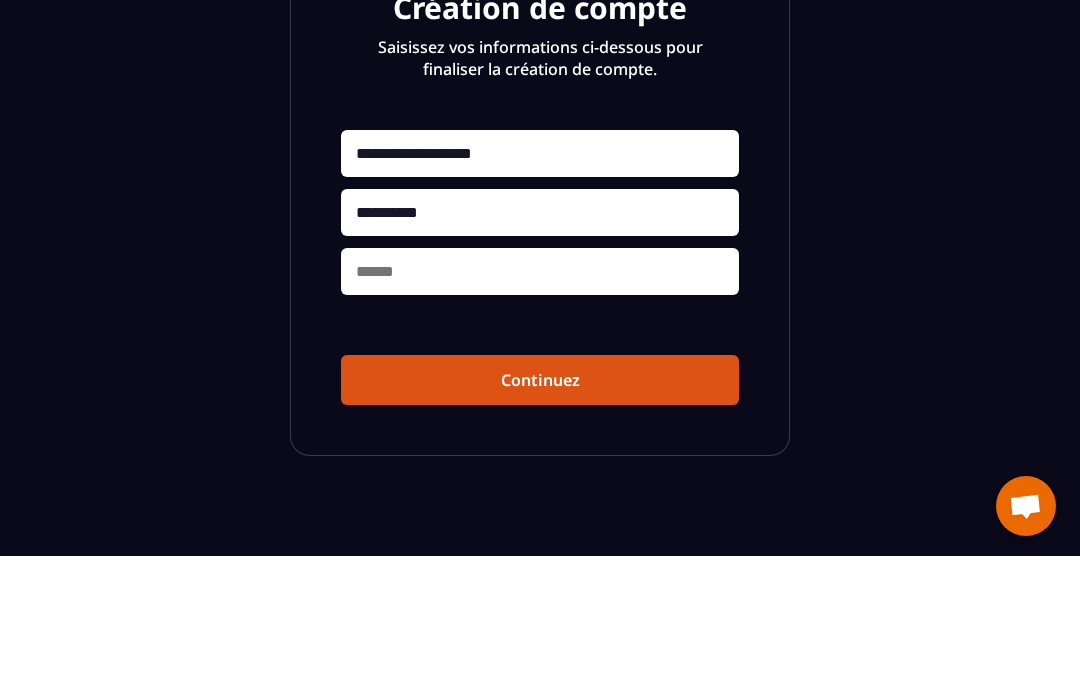 type on "*********" 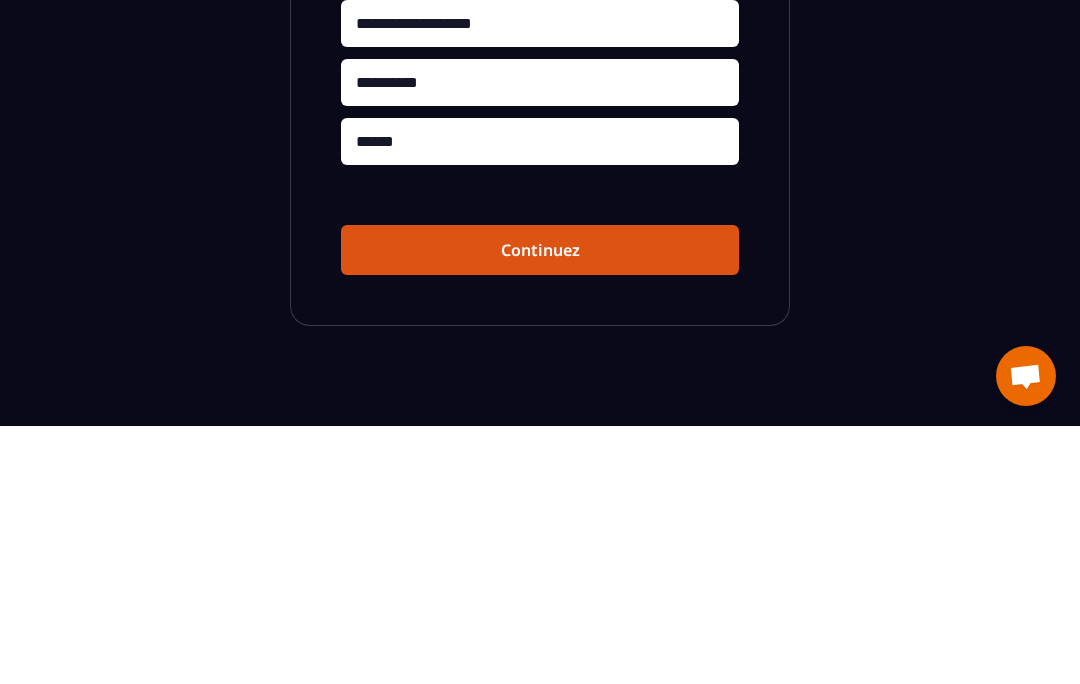 type on "*******" 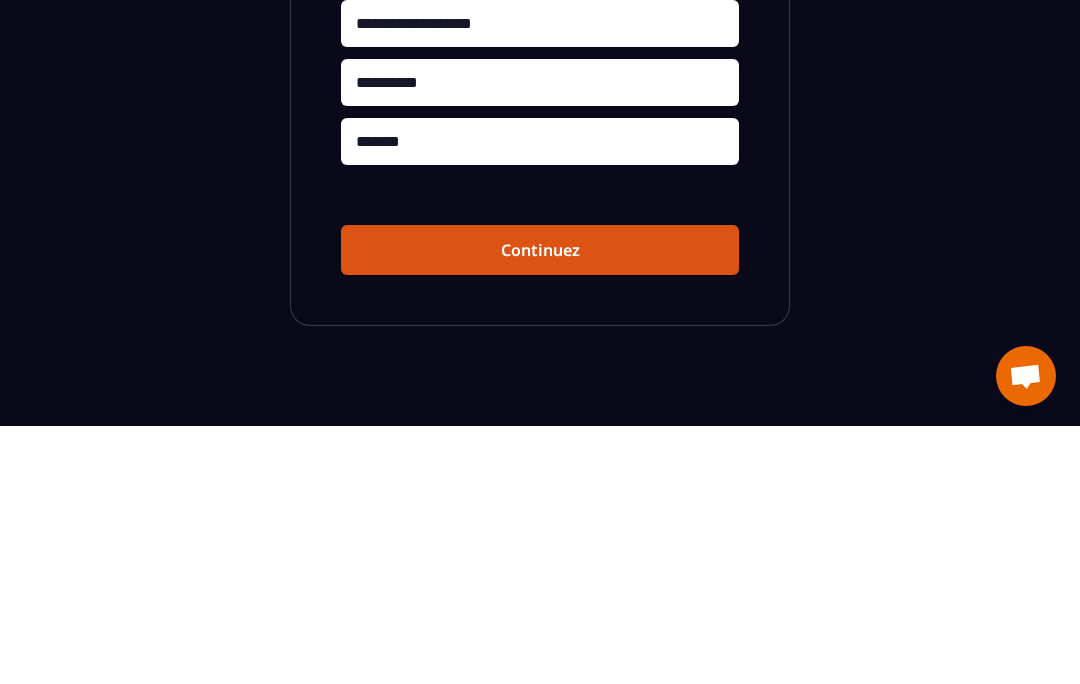 click on "Continuez" at bounding box center (540, 508) 